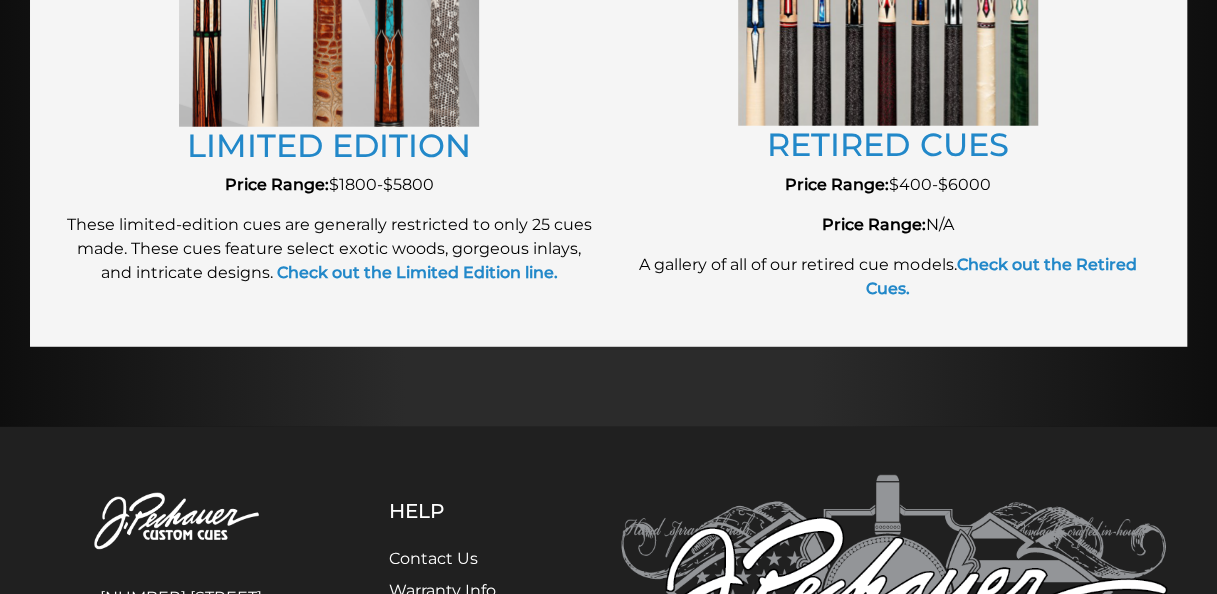 scroll, scrollTop: 2468, scrollLeft: 0, axis: vertical 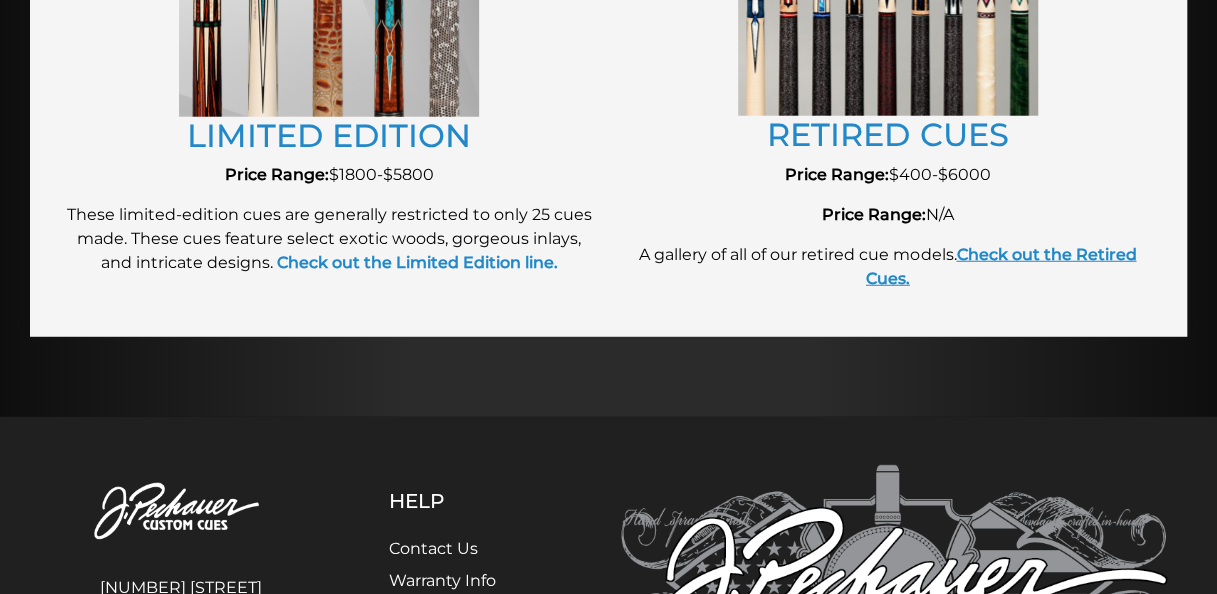 click on "Check out the Retired Cues." at bounding box center [1001, 266] 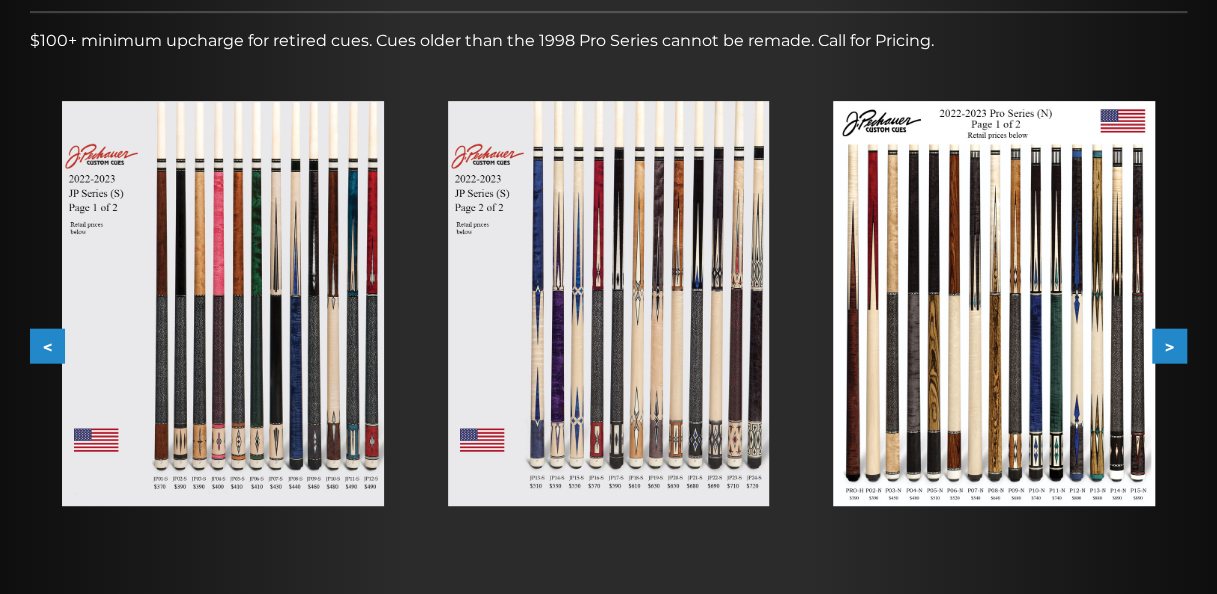 scroll, scrollTop: 315, scrollLeft: 0, axis: vertical 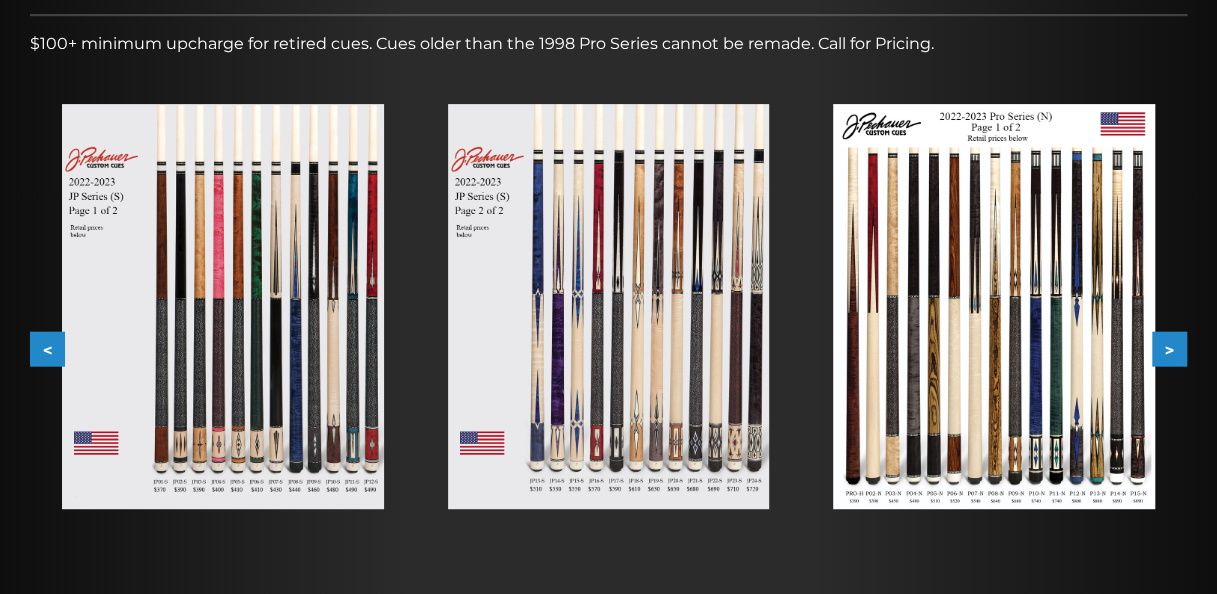 click at bounding box center [223, 306] 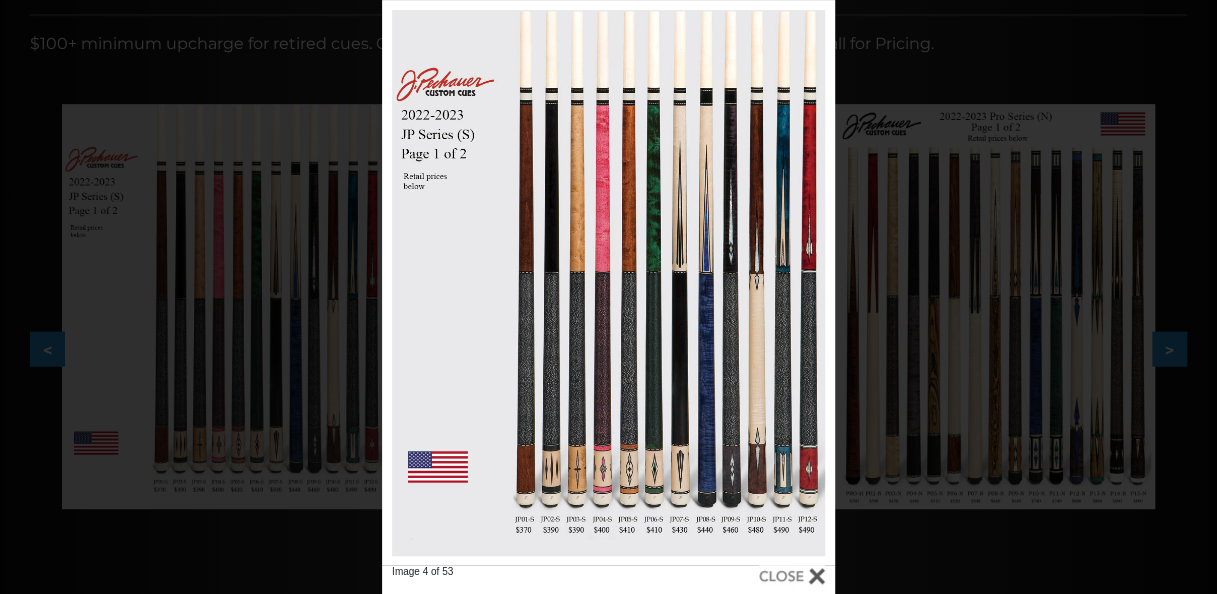 click at bounding box center [792, 576] 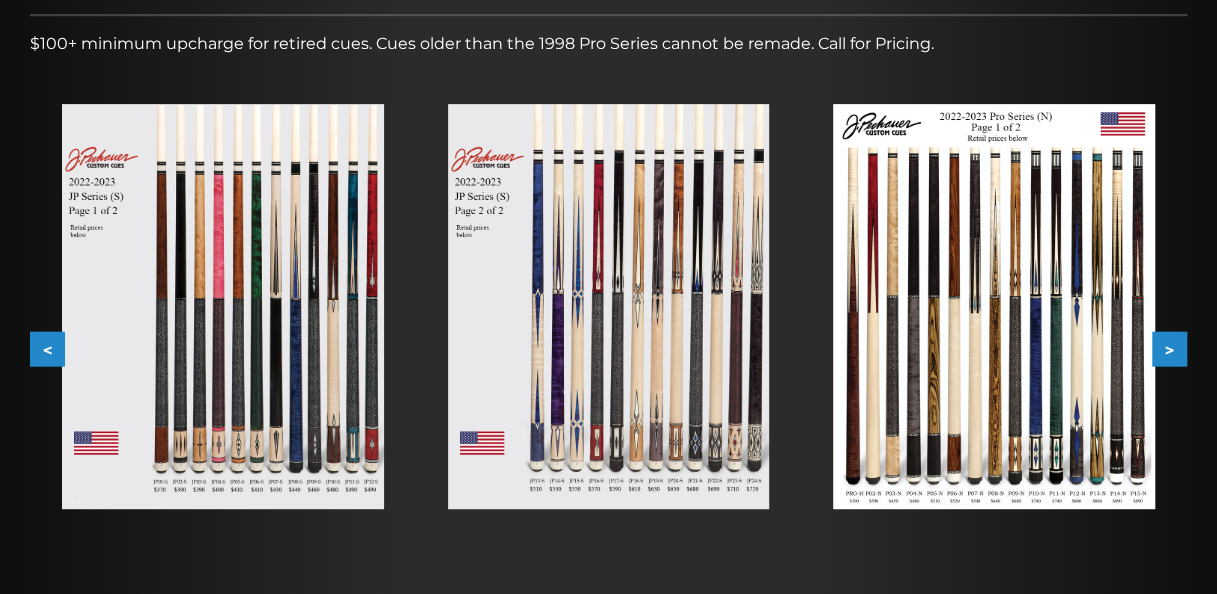 click on "<" at bounding box center [47, 348] 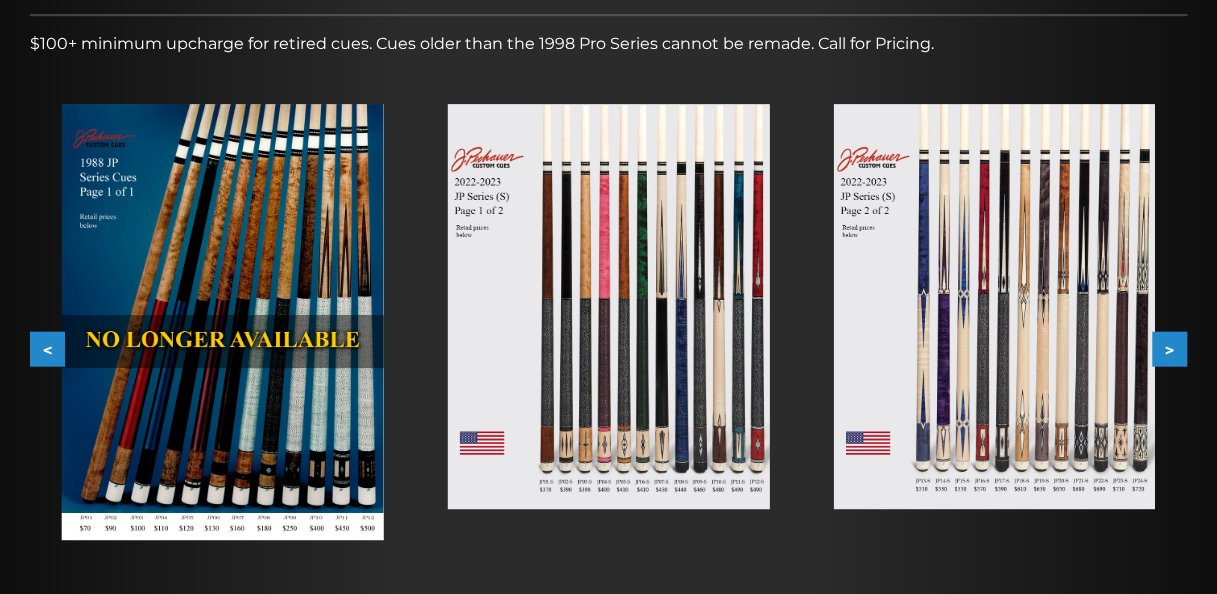click at bounding box center [223, 321] 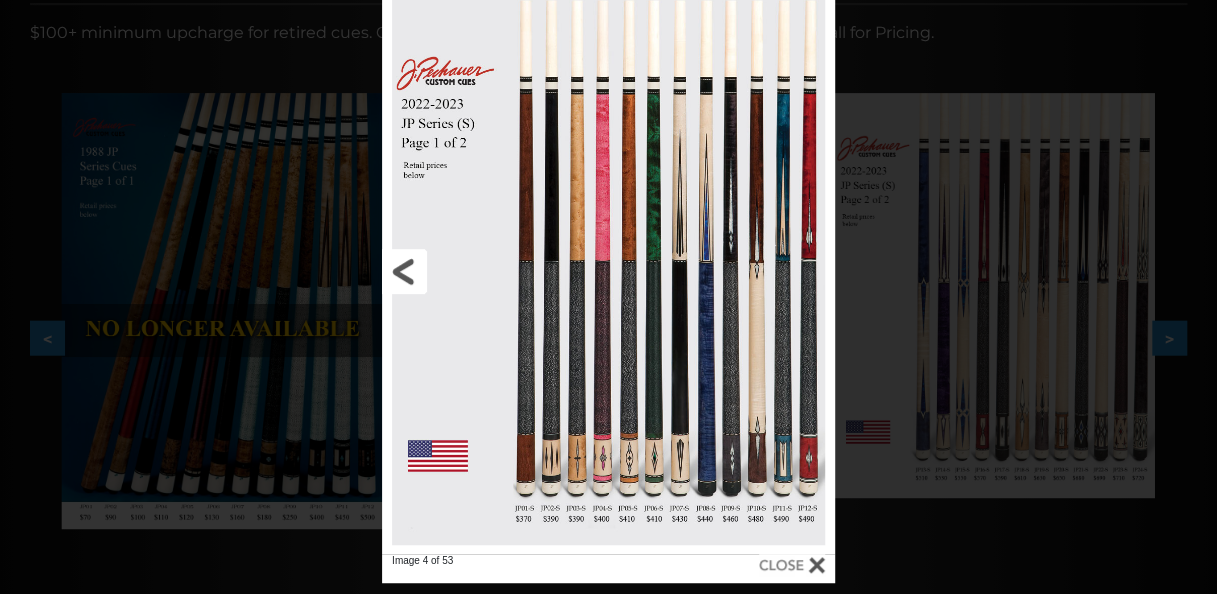 scroll, scrollTop: 328, scrollLeft: 0, axis: vertical 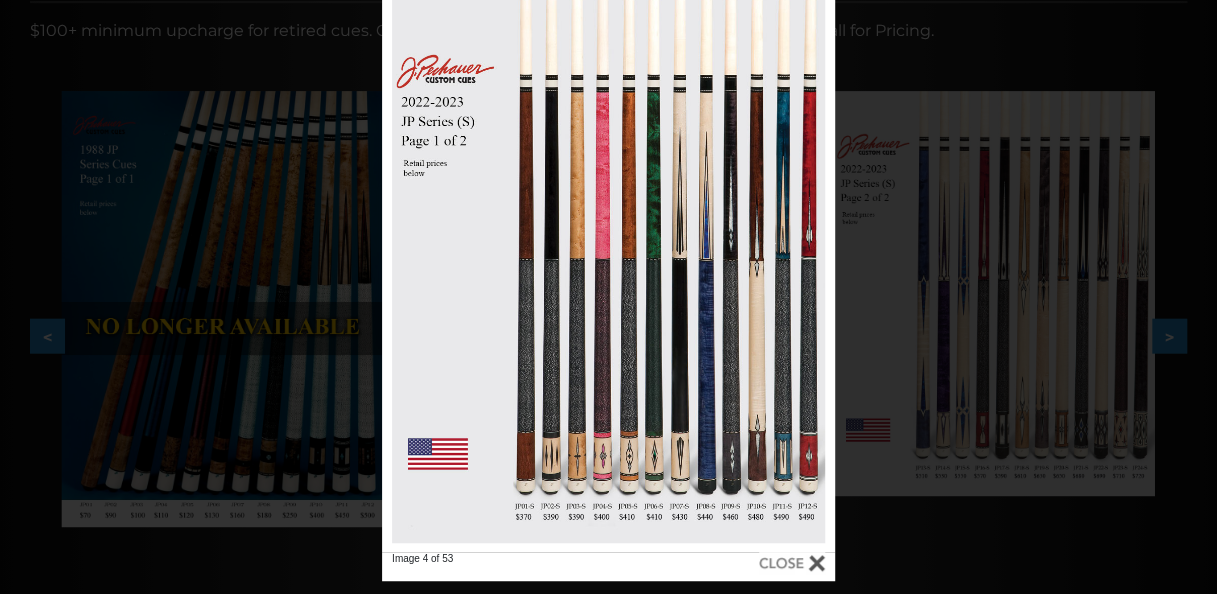 click on "Image 4 of 53" at bounding box center [608, 566] 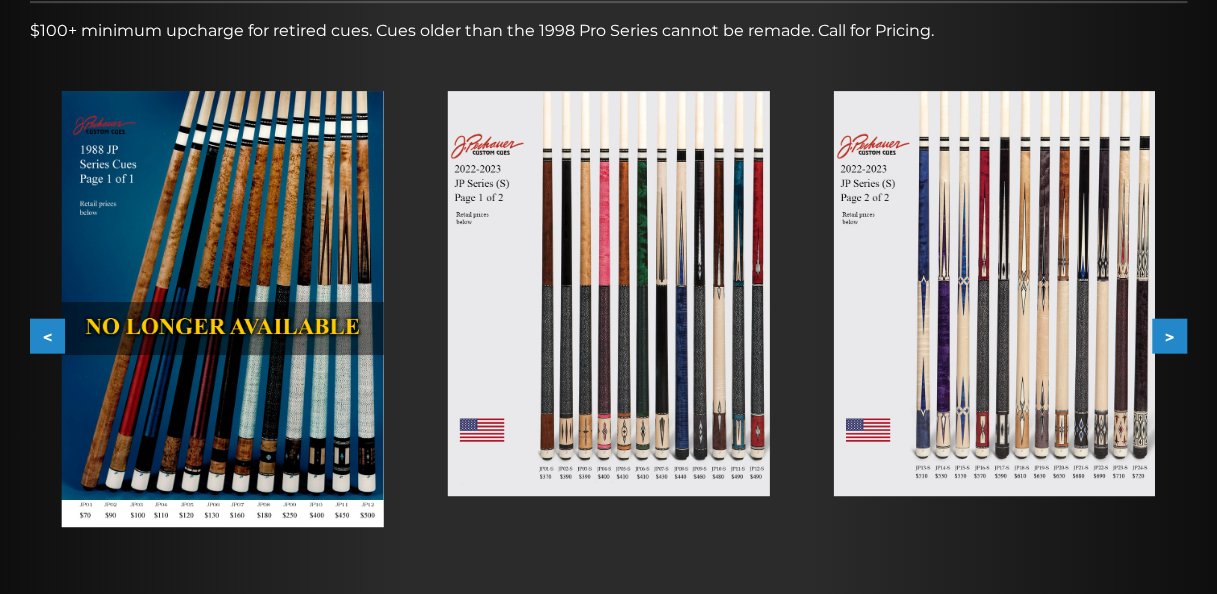 click at bounding box center (994, 293) 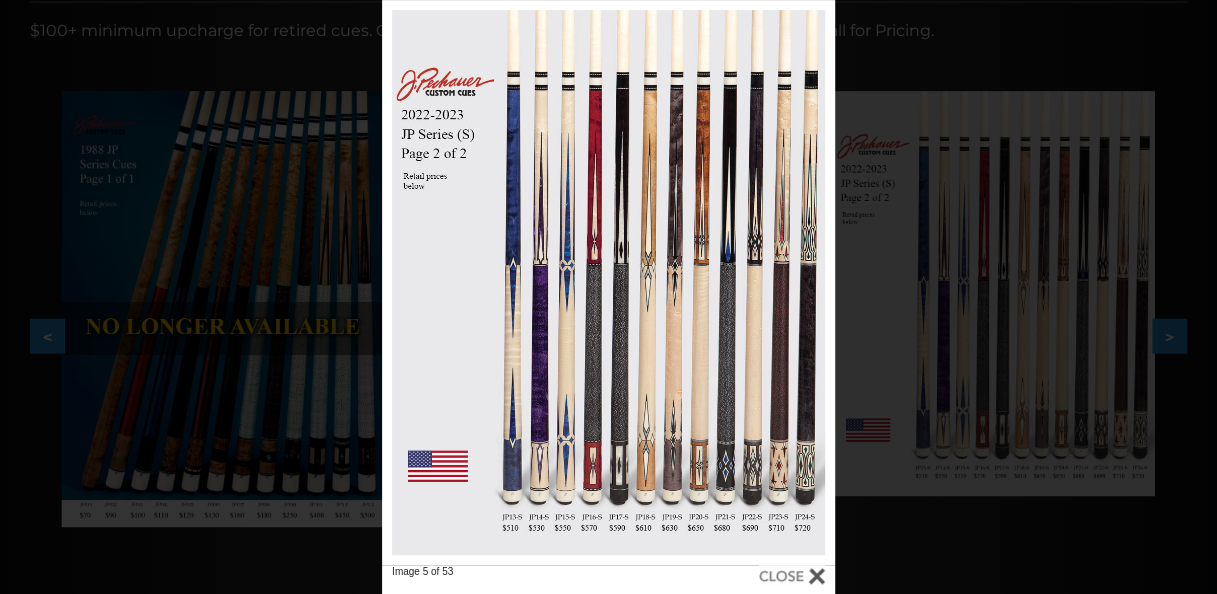 click at bounding box center [792, 576] 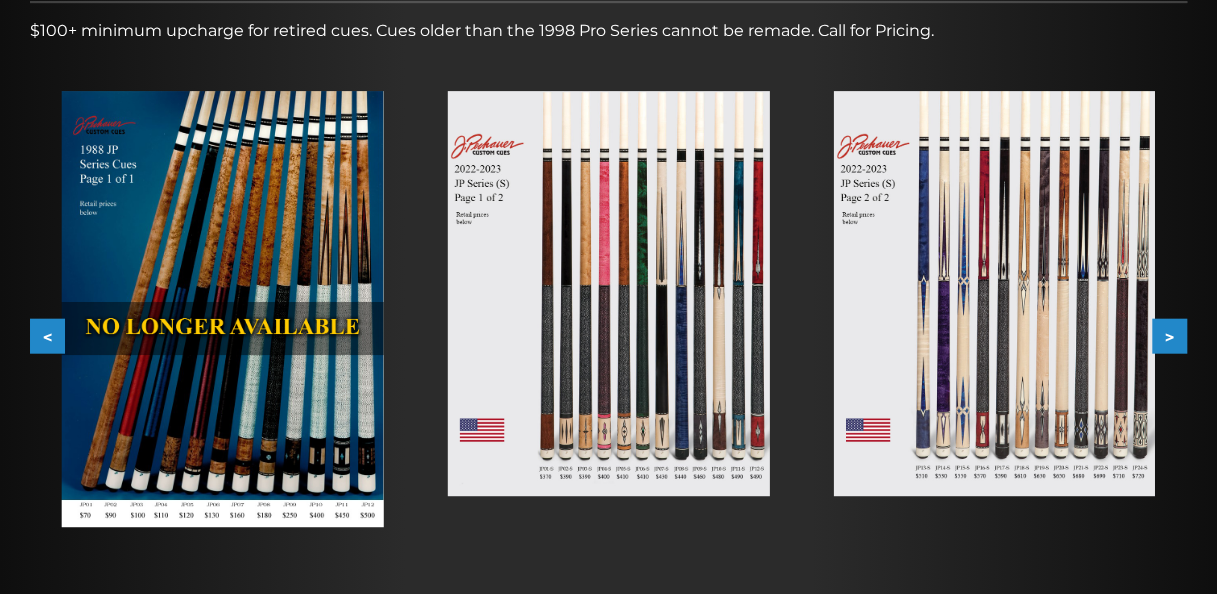 click at bounding box center [609, 293] 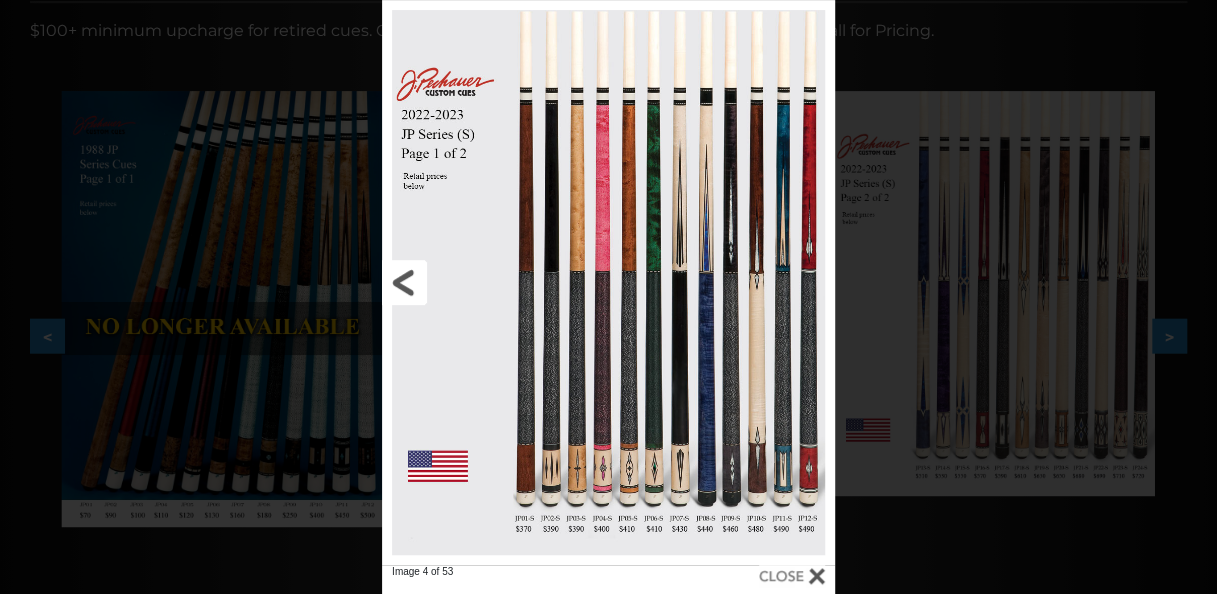 click at bounding box center [484, 282] 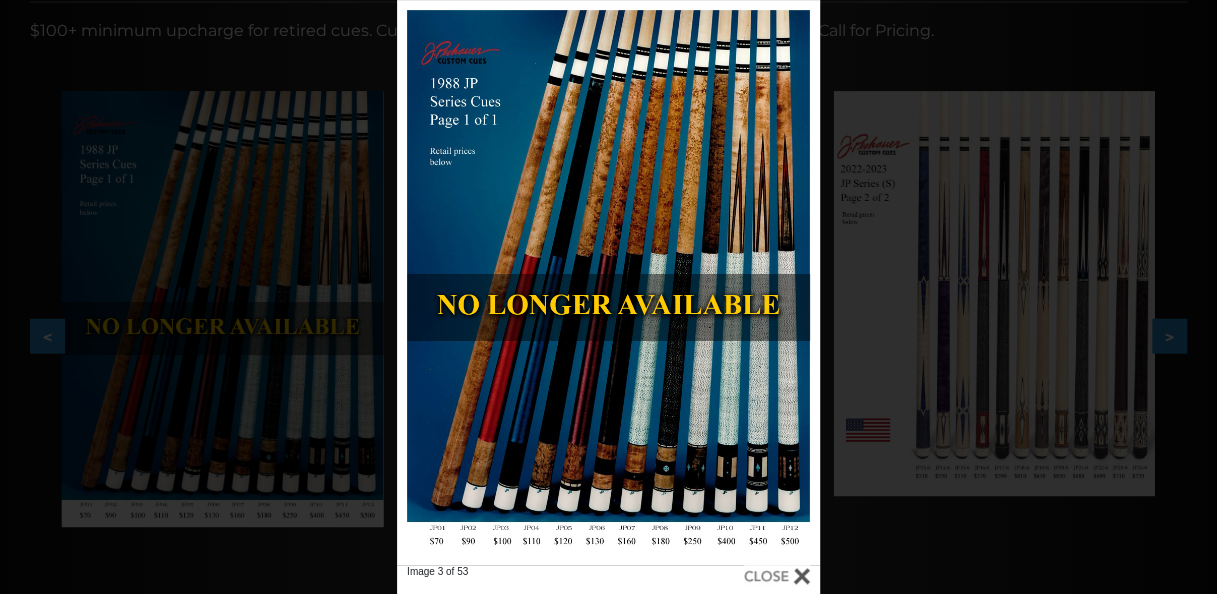 click on "Image 3 of 53" at bounding box center [608, 297] 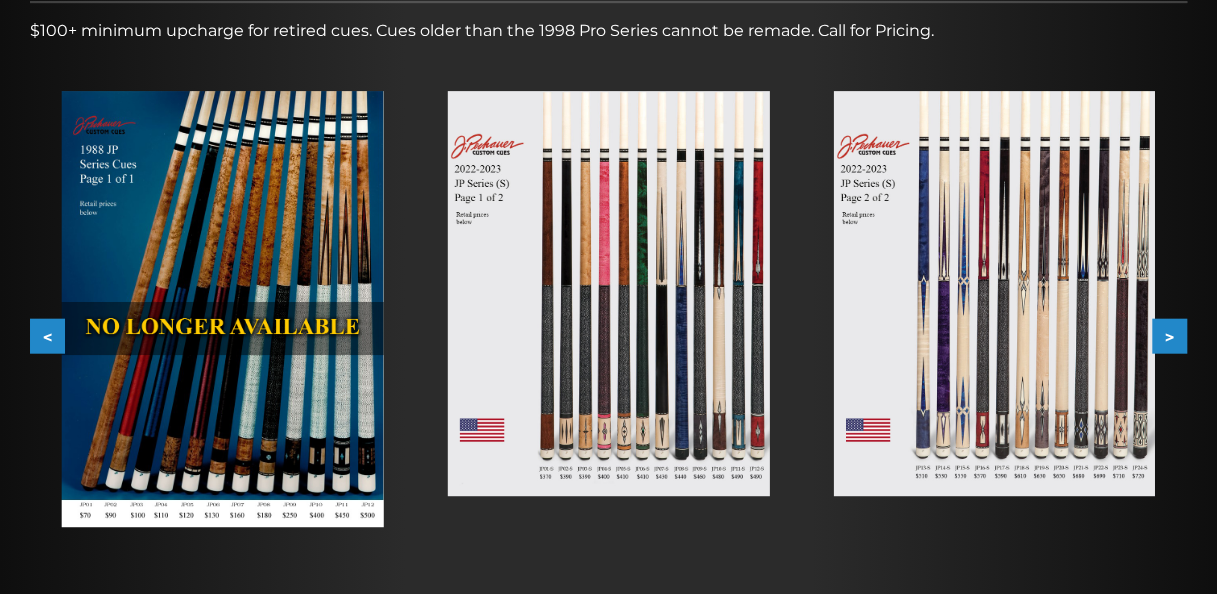 click on "<" at bounding box center (47, 335) 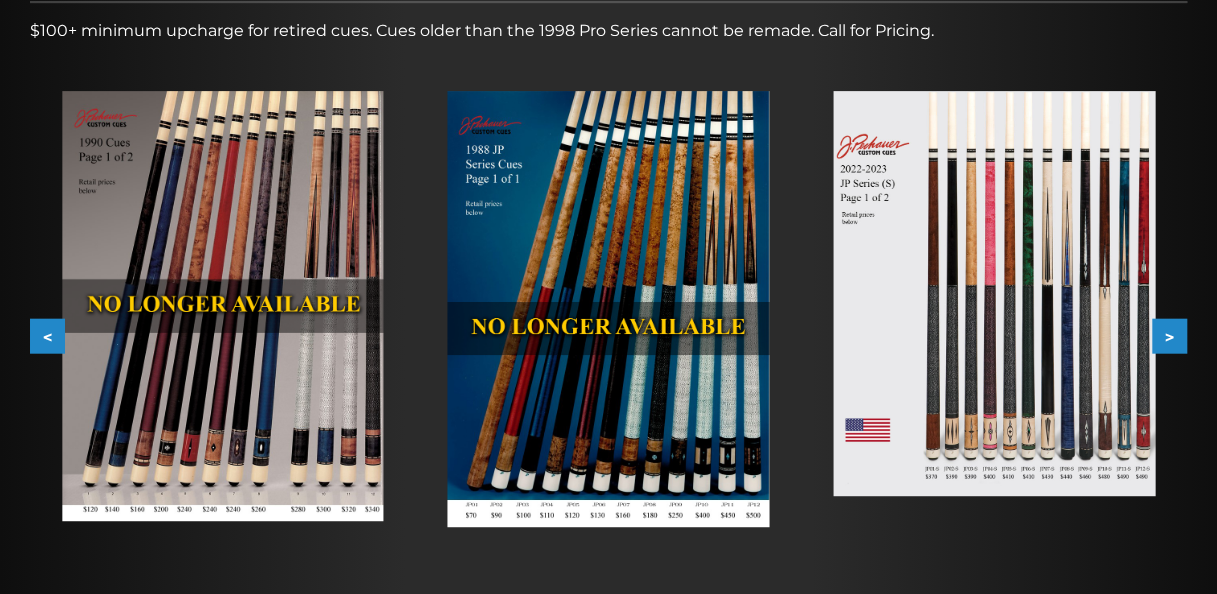 click on "<" at bounding box center (47, 335) 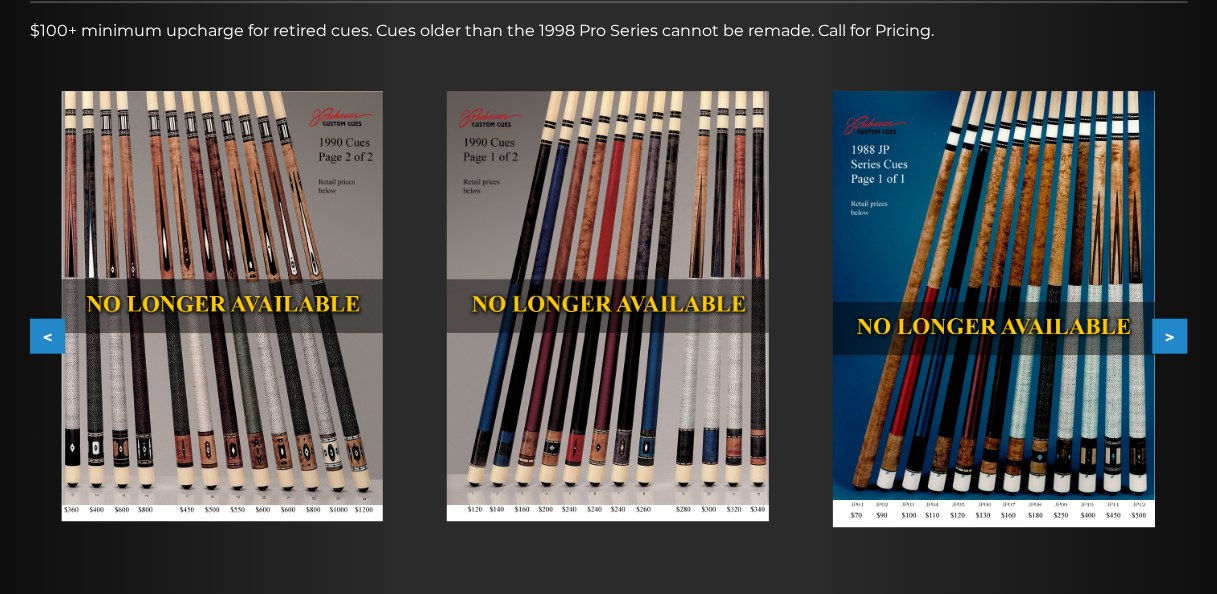 click on "<" at bounding box center [47, 335] 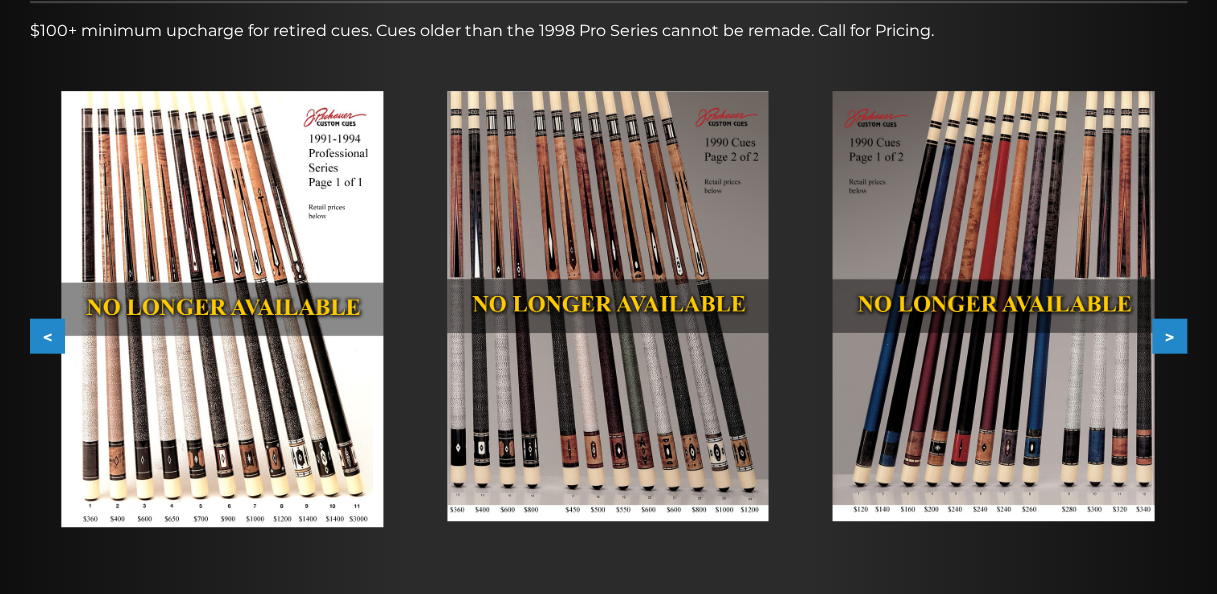 click at bounding box center (222, 308) 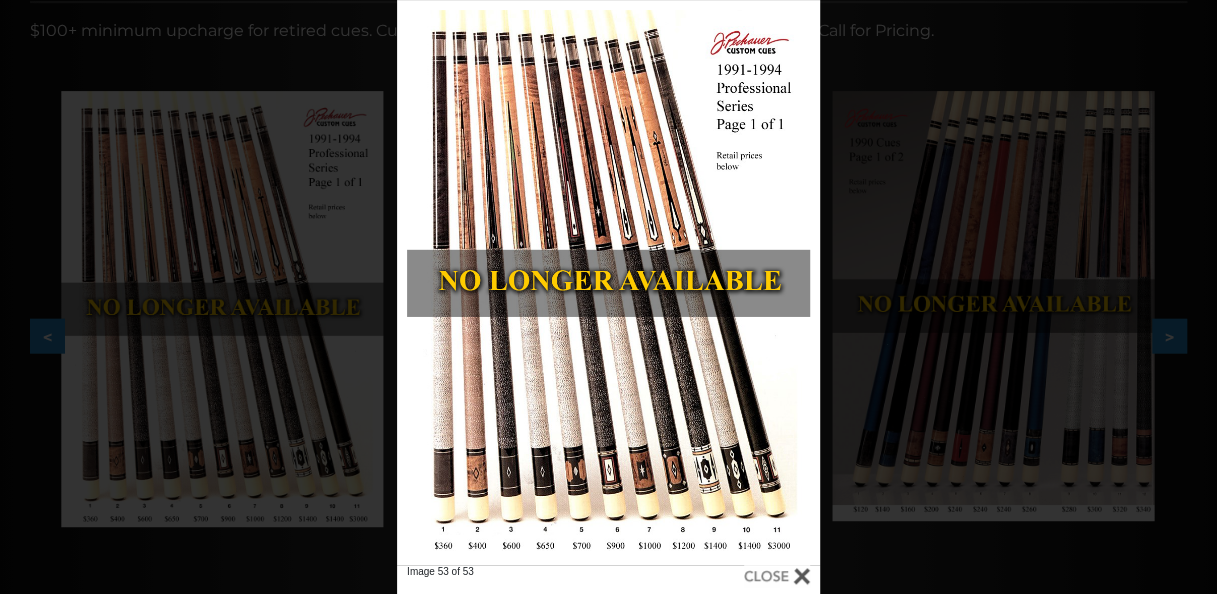 click on "Image 53 of 53" at bounding box center (608, 297) 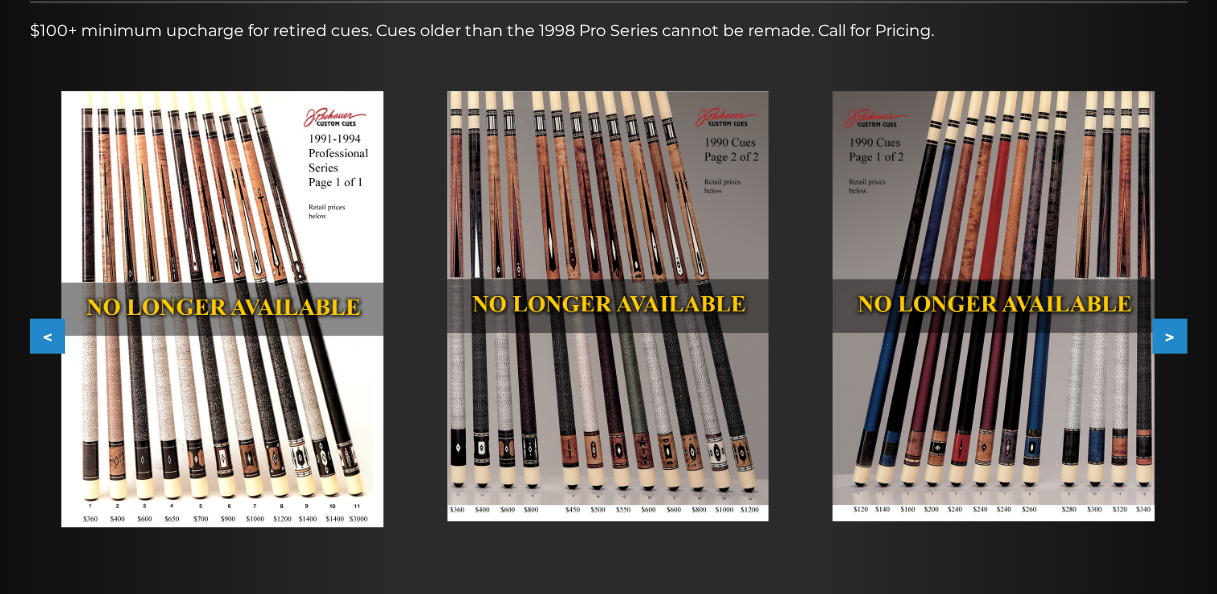 click at bounding box center (608, 306) 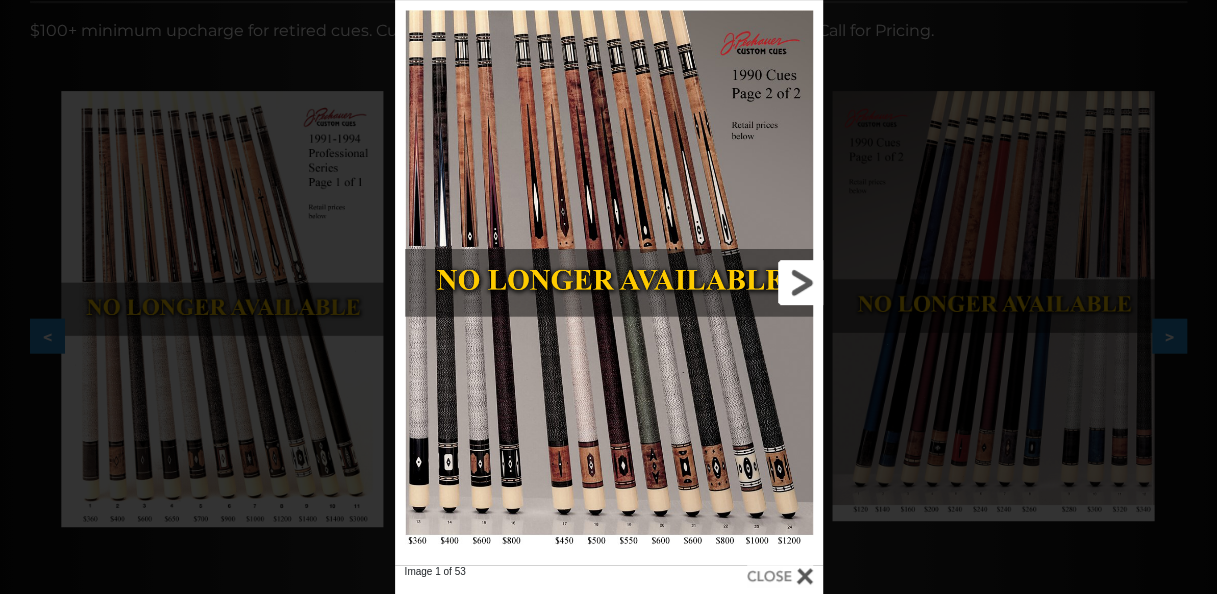click at bounding box center (726, 282) 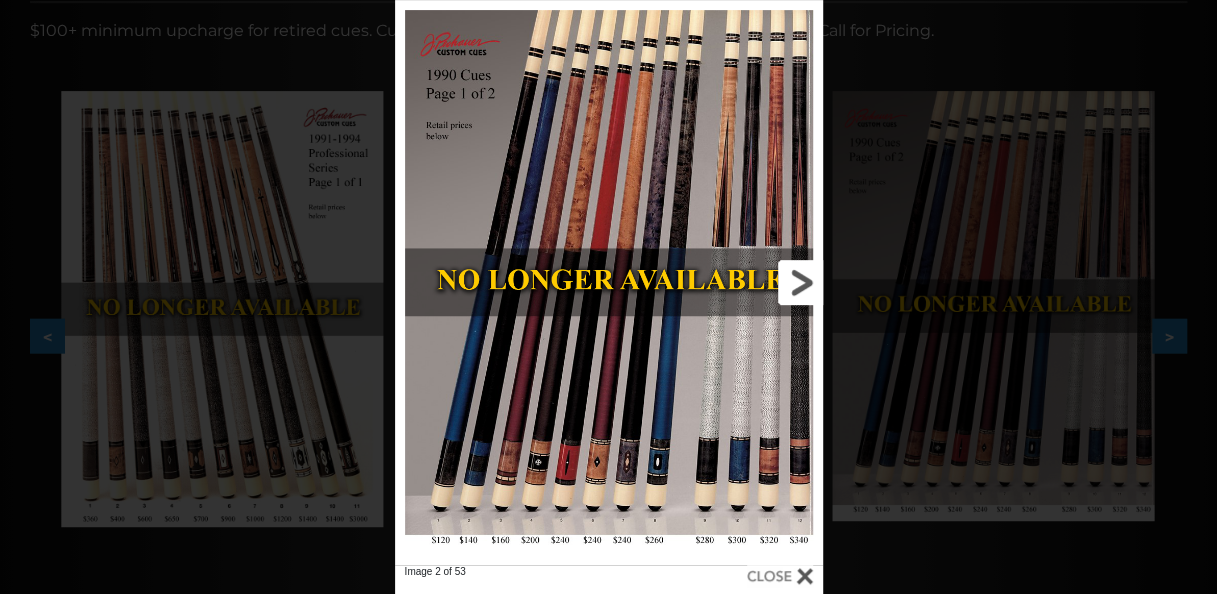 click at bounding box center (726, 282) 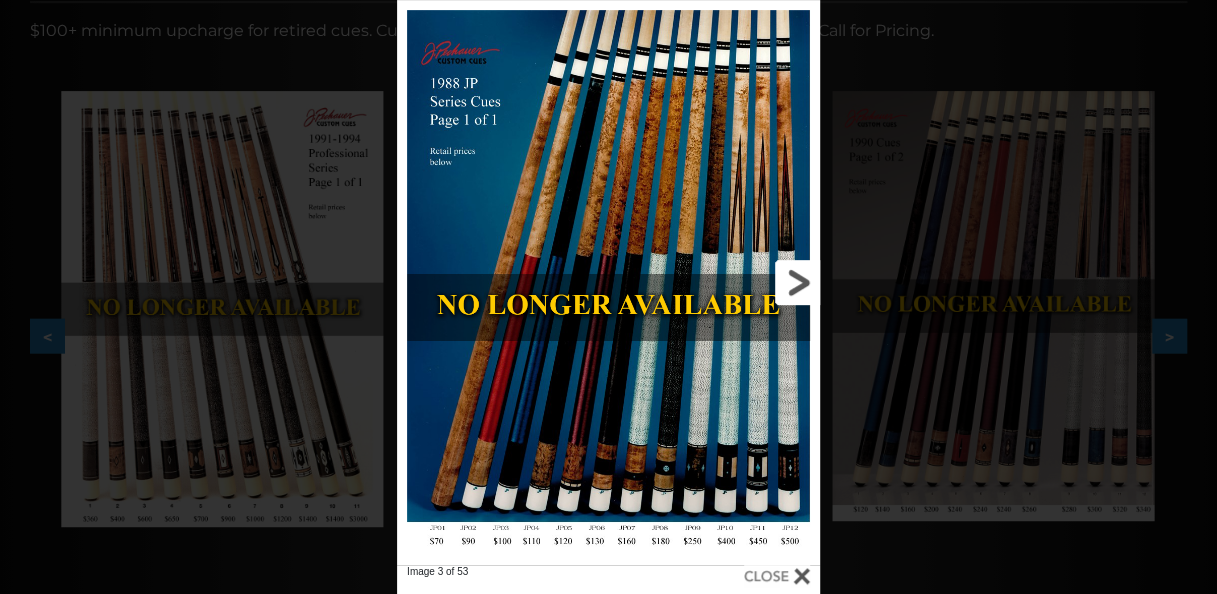 click at bounding box center (725, 282) 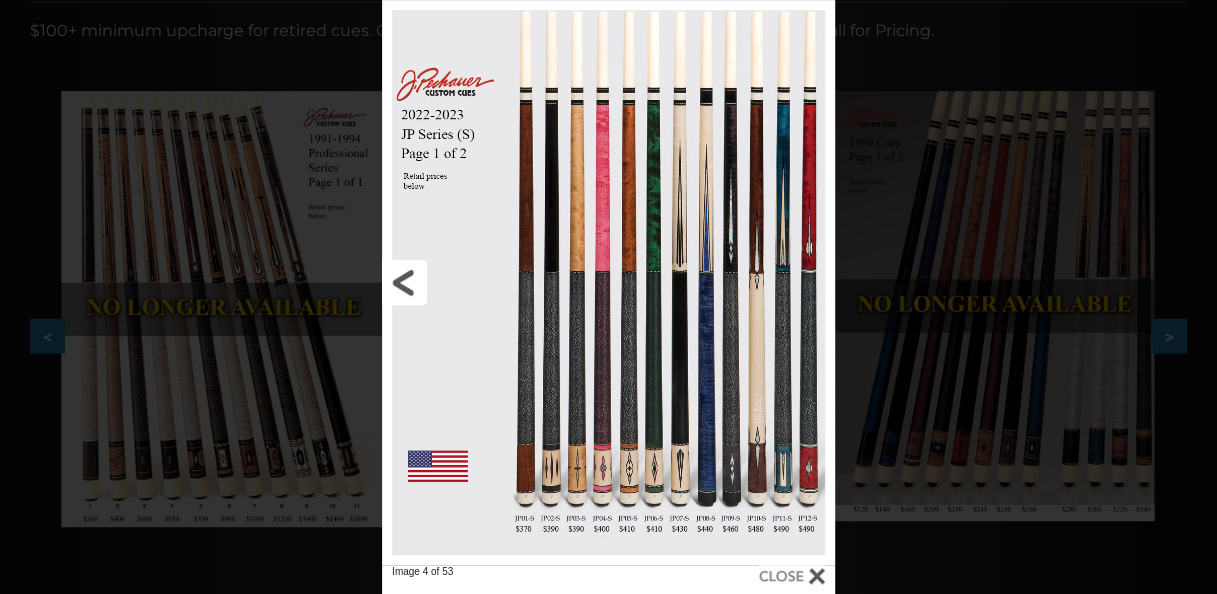 click at bounding box center (484, 282) 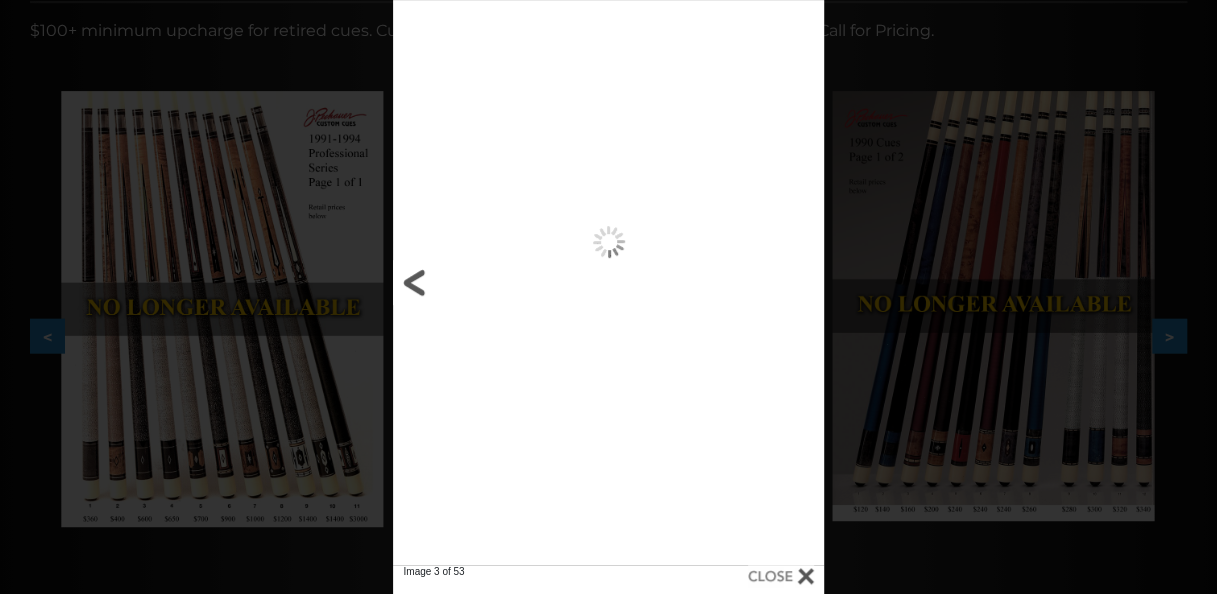 click at bounding box center [490, 282] 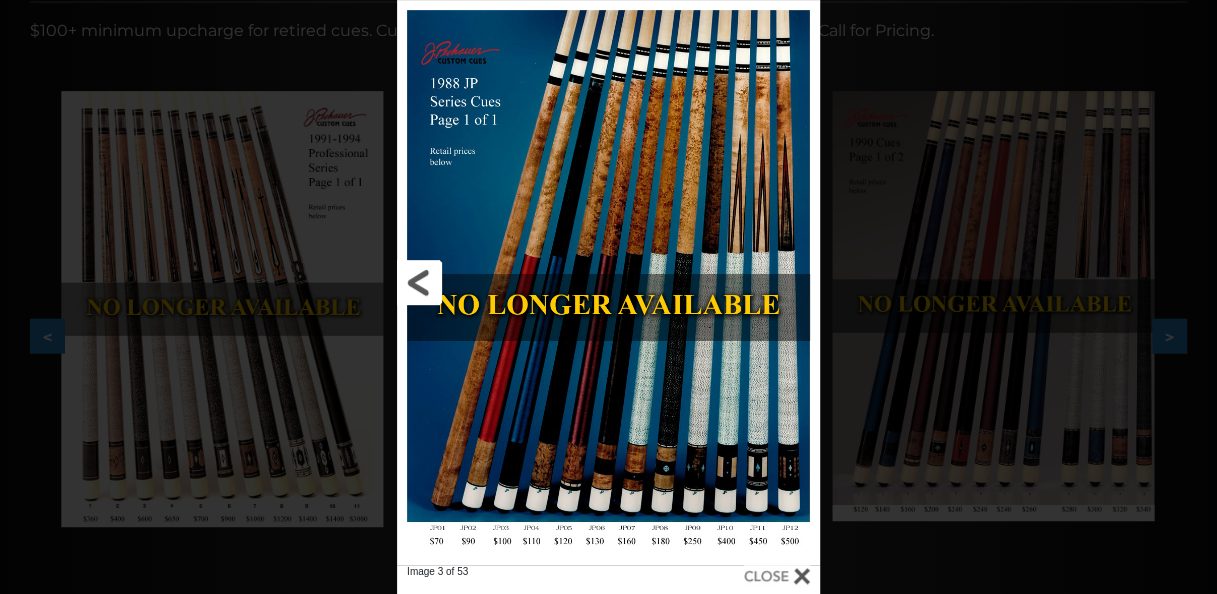 click at bounding box center [492, 282] 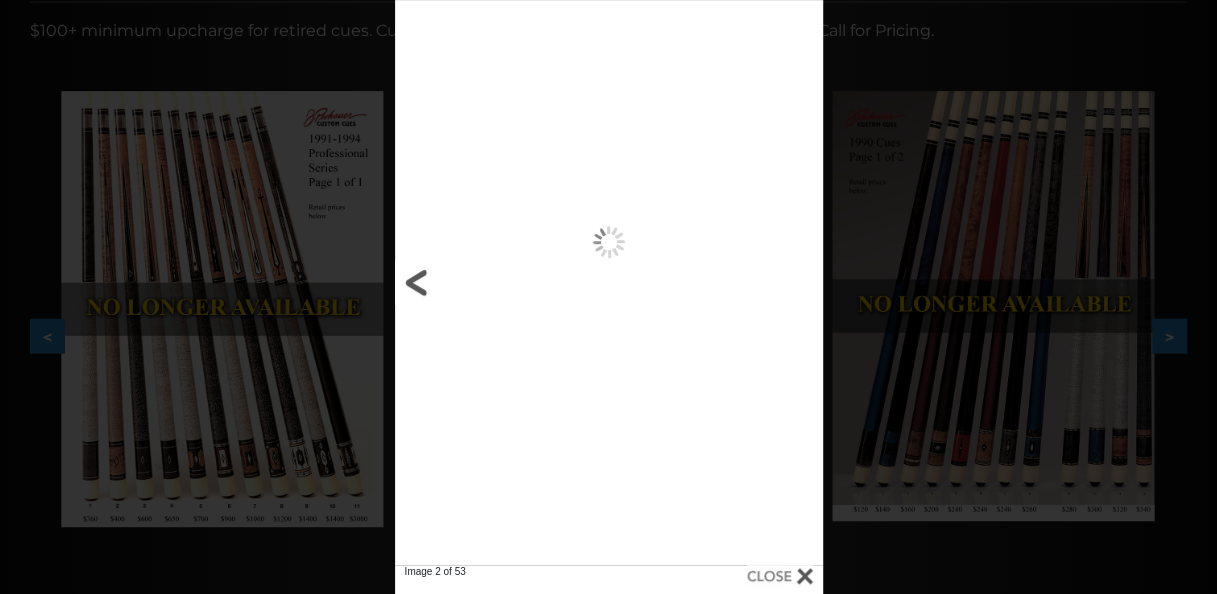 click at bounding box center [491, 282] 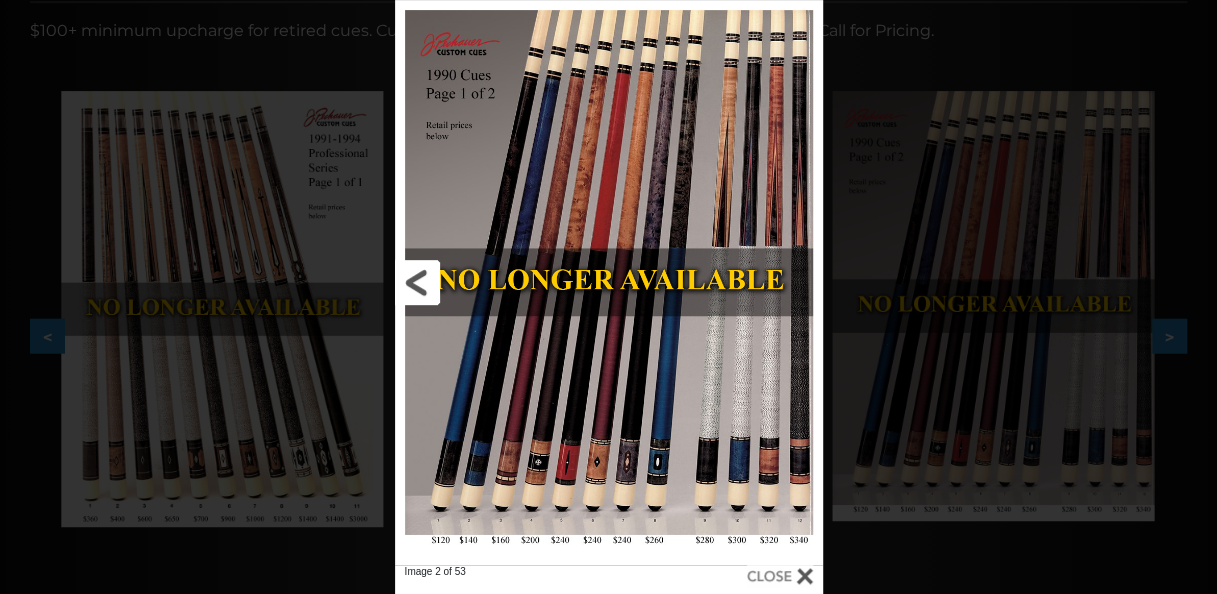 click at bounding box center [491, 282] 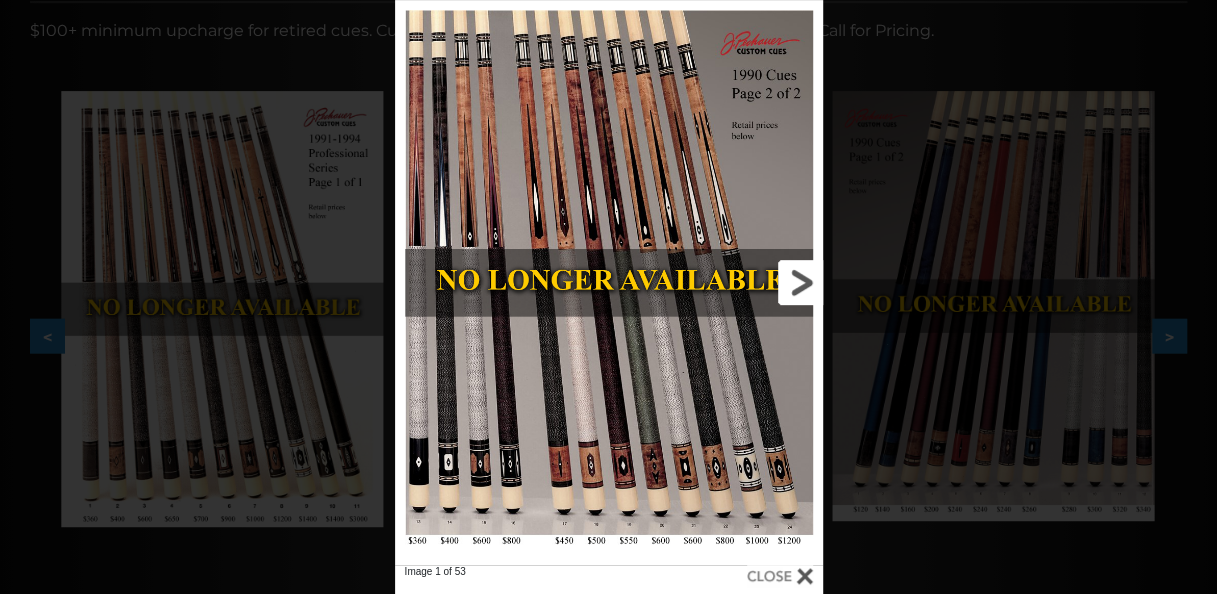 click at bounding box center (726, 282) 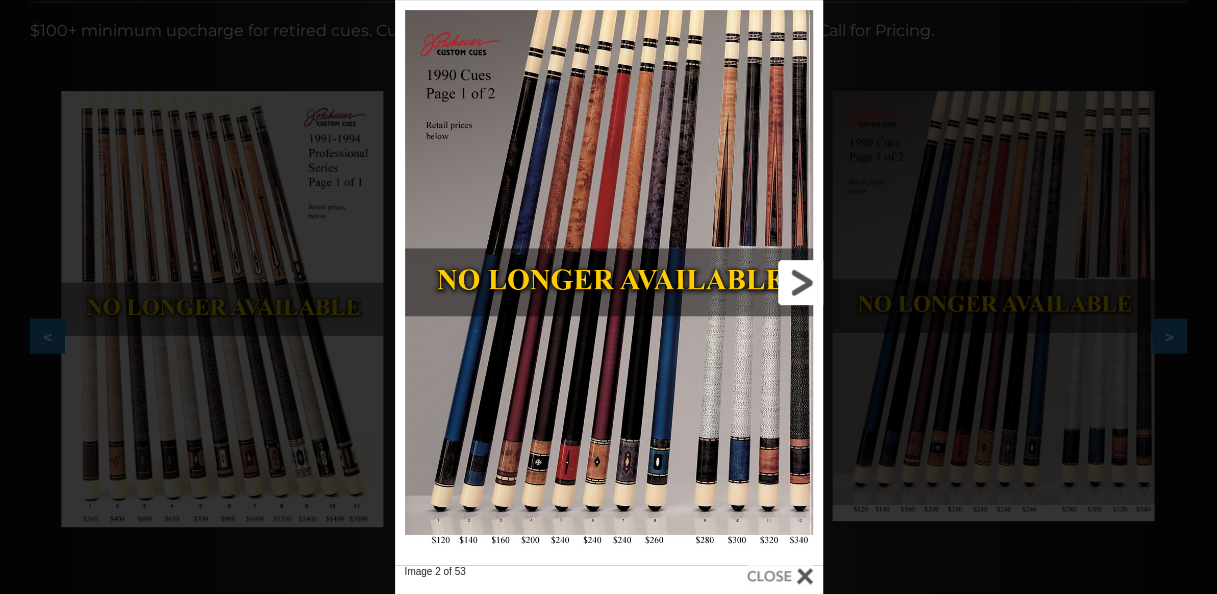 click at bounding box center (726, 282) 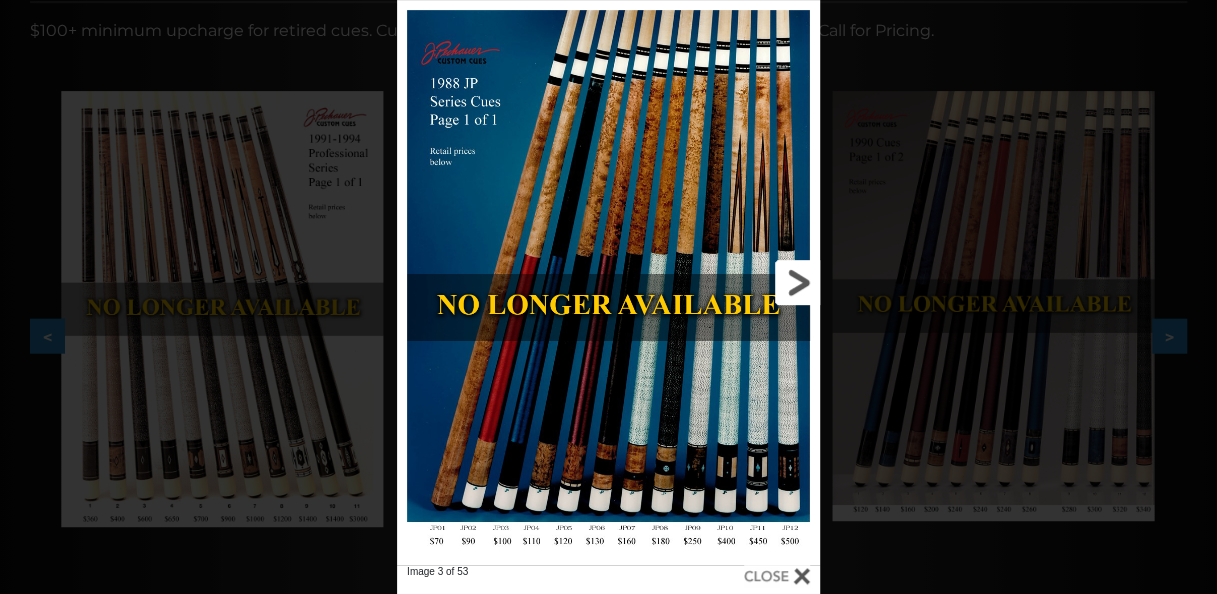 click at bounding box center (725, 282) 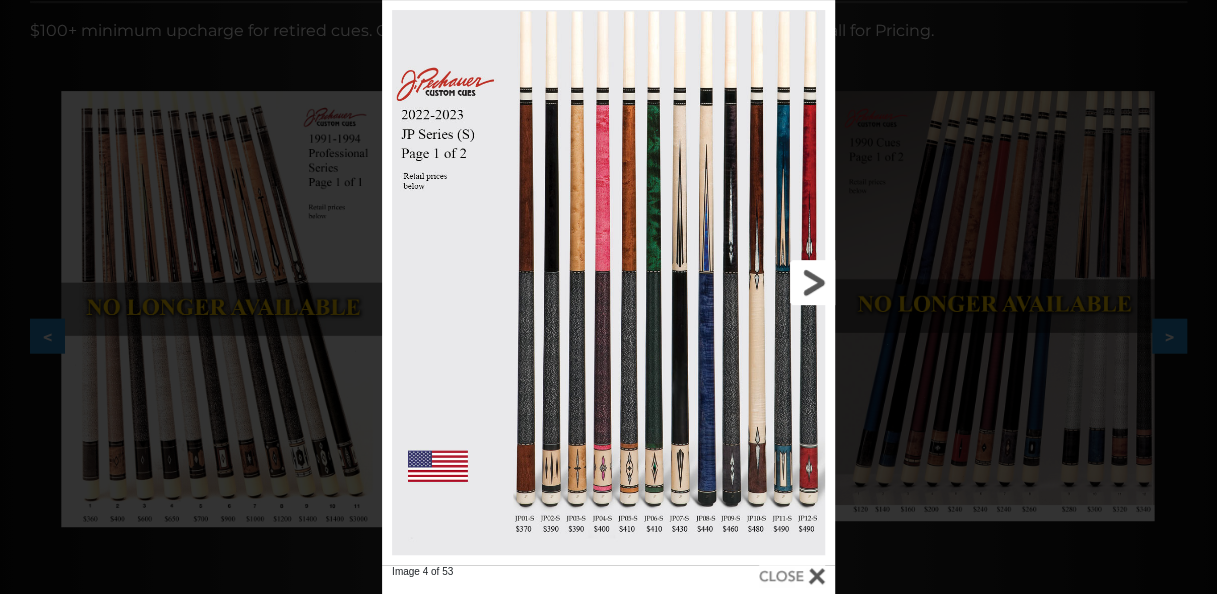 click at bounding box center [733, 282] 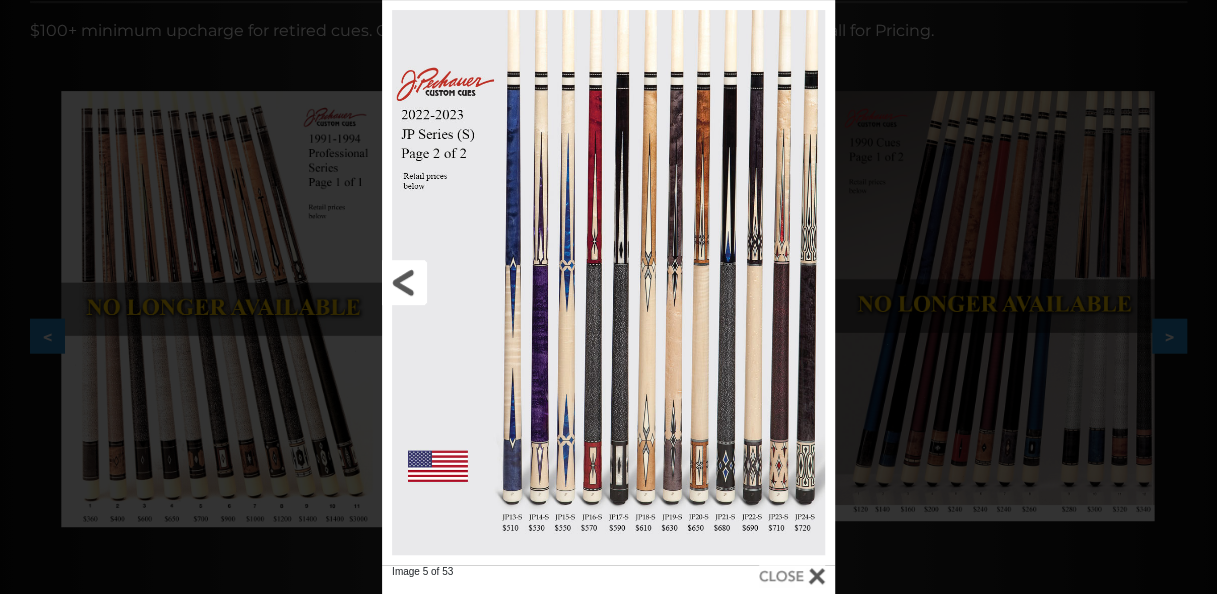 click at bounding box center (484, 282) 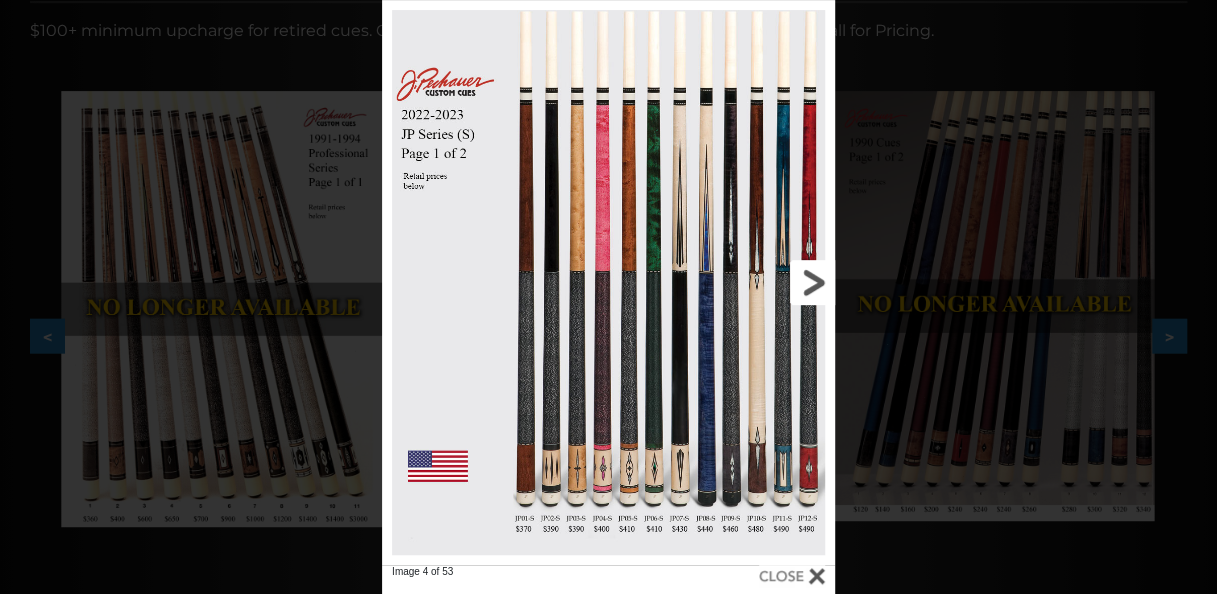 click at bounding box center (733, 282) 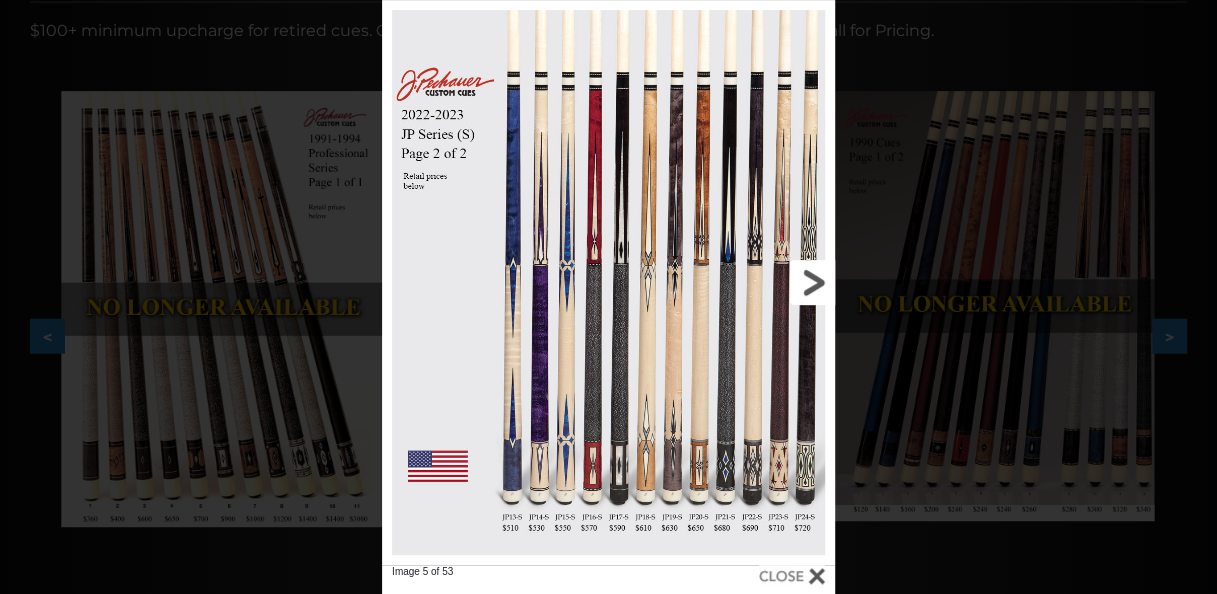 click at bounding box center [733, 282] 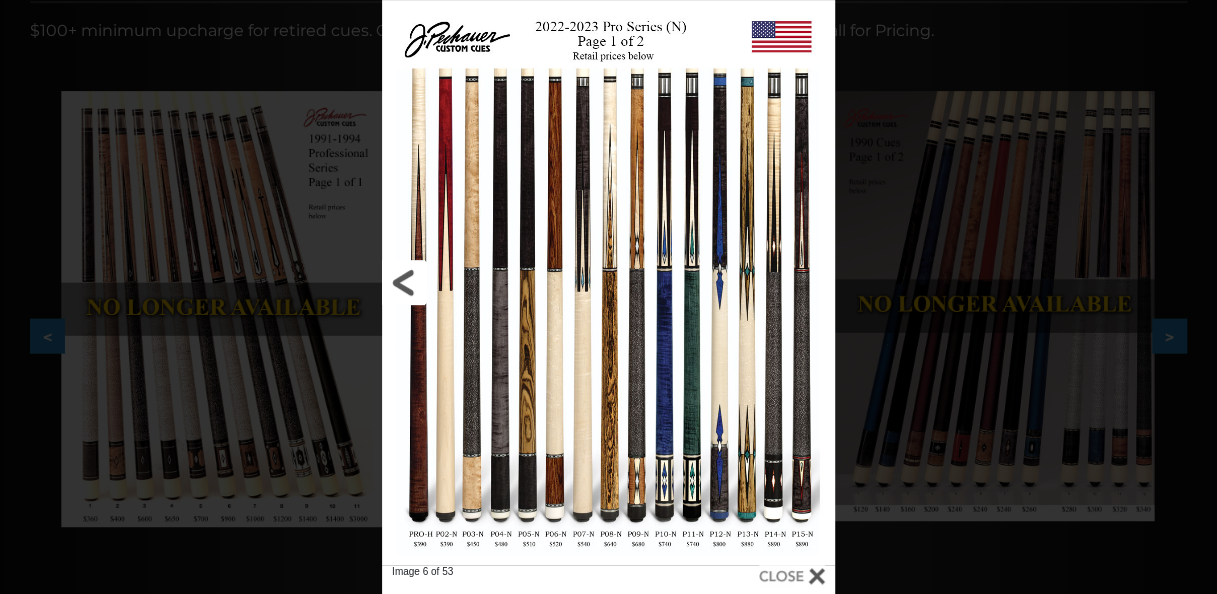click at bounding box center (484, 282) 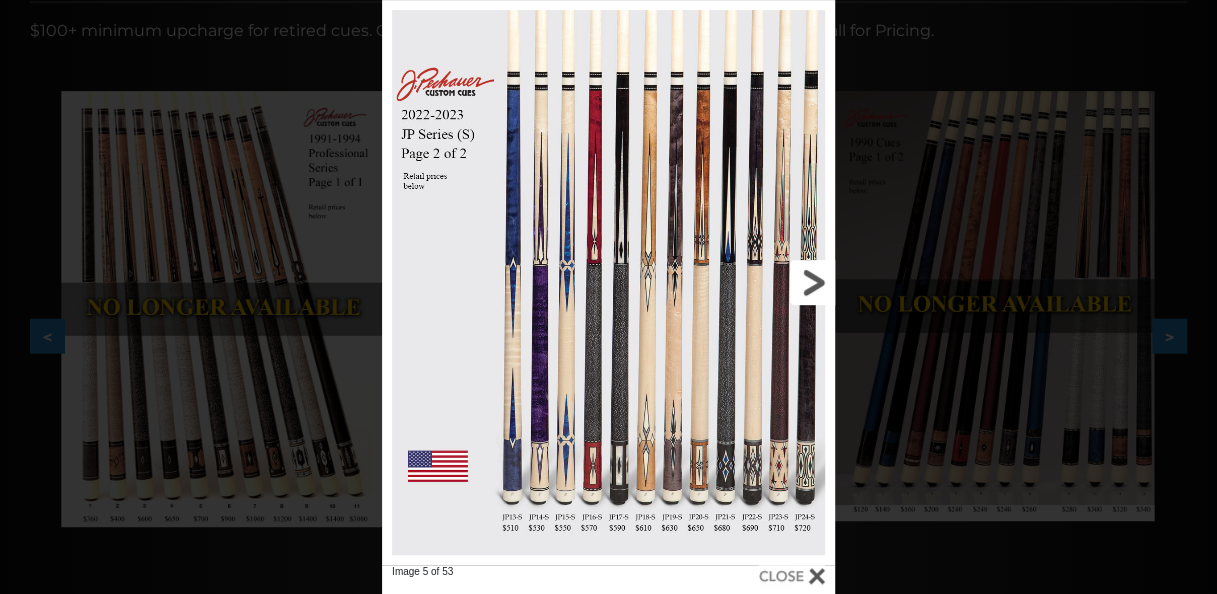 click at bounding box center [733, 282] 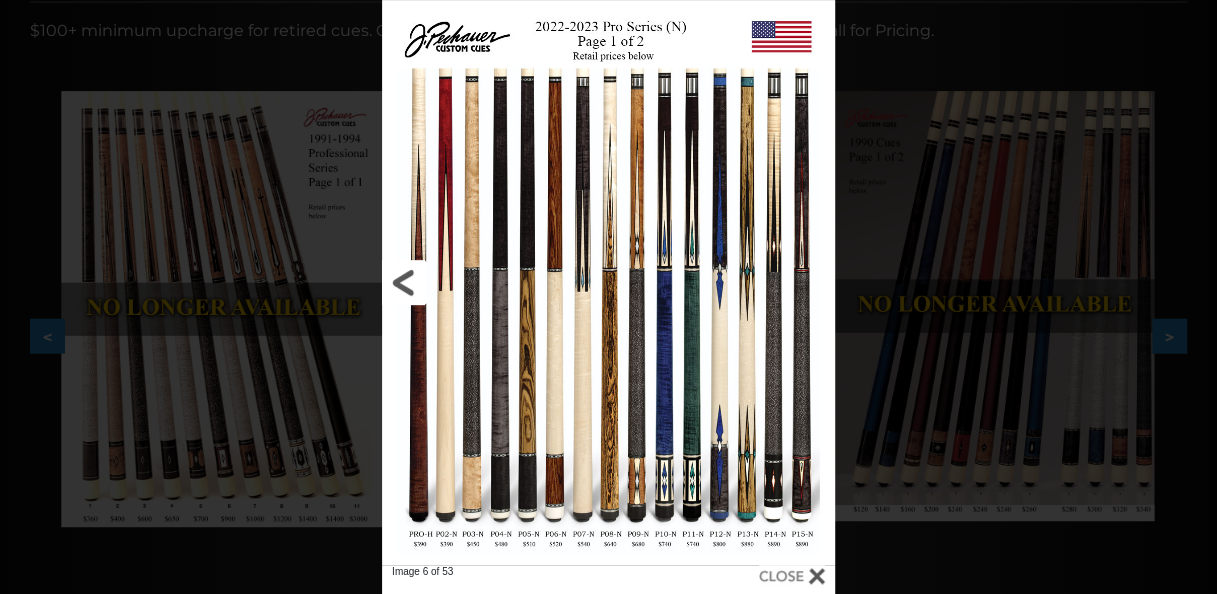 click at bounding box center (484, 282) 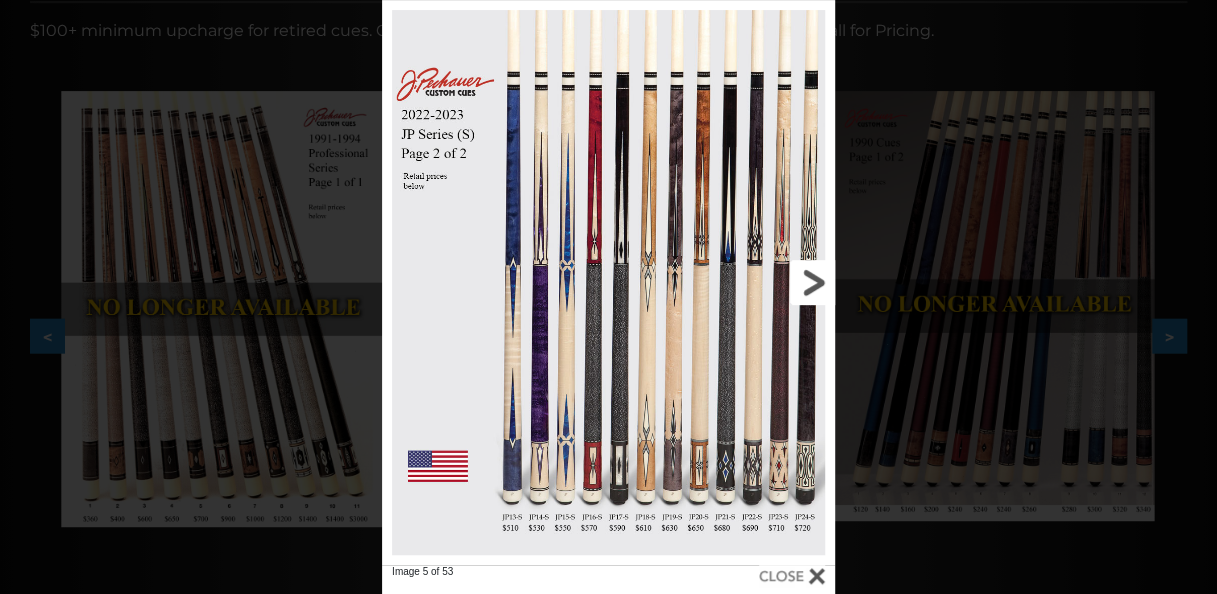 click at bounding box center (733, 282) 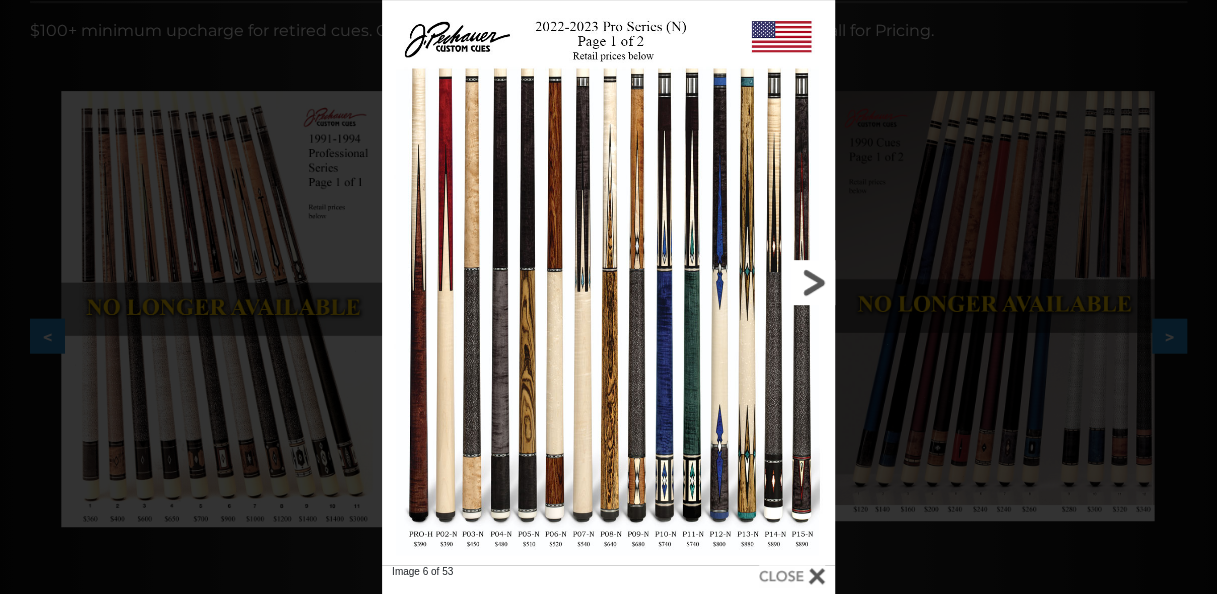 click at bounding box center [733, 282] 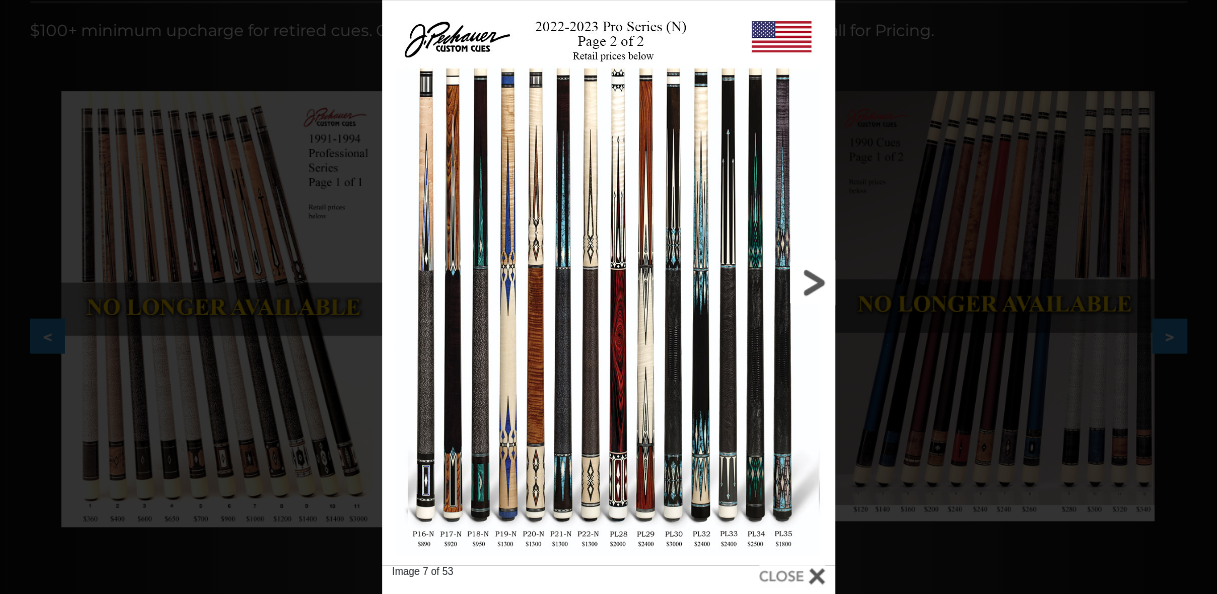 click at bounding box center (733, 282) 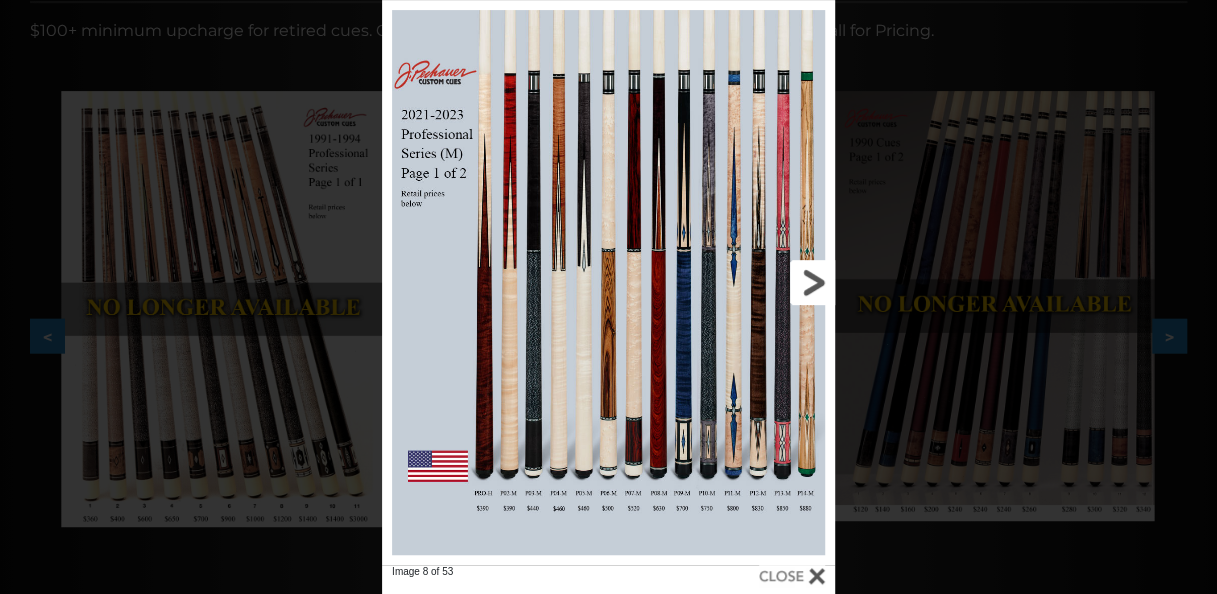 click at bounding box center (733, 282) 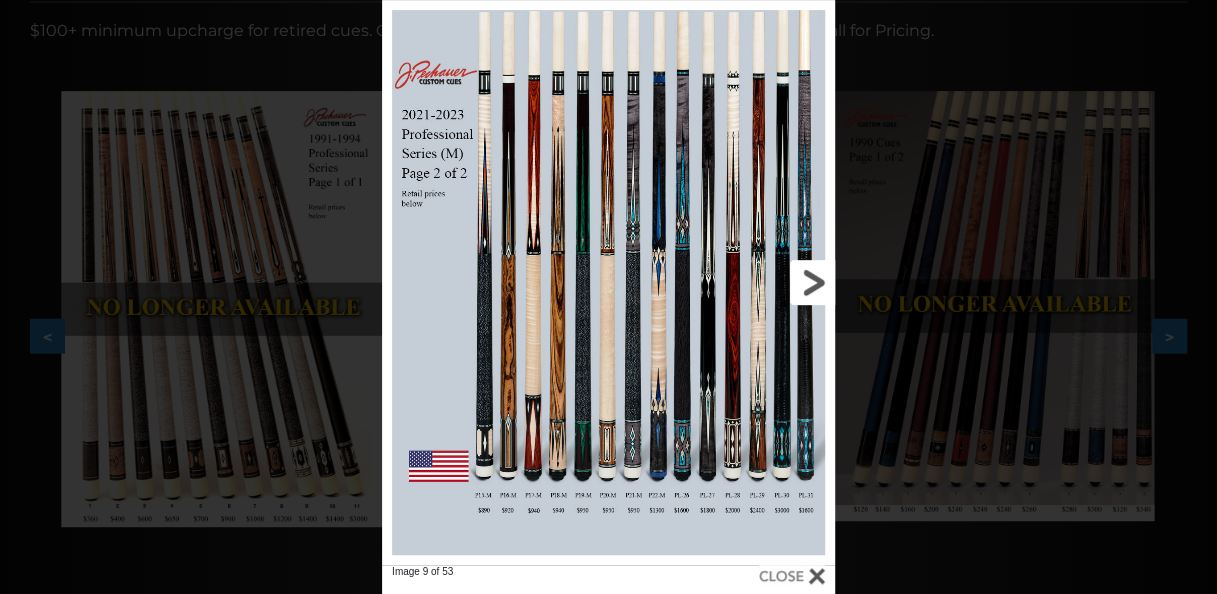 click at bounding box center [733, 282] 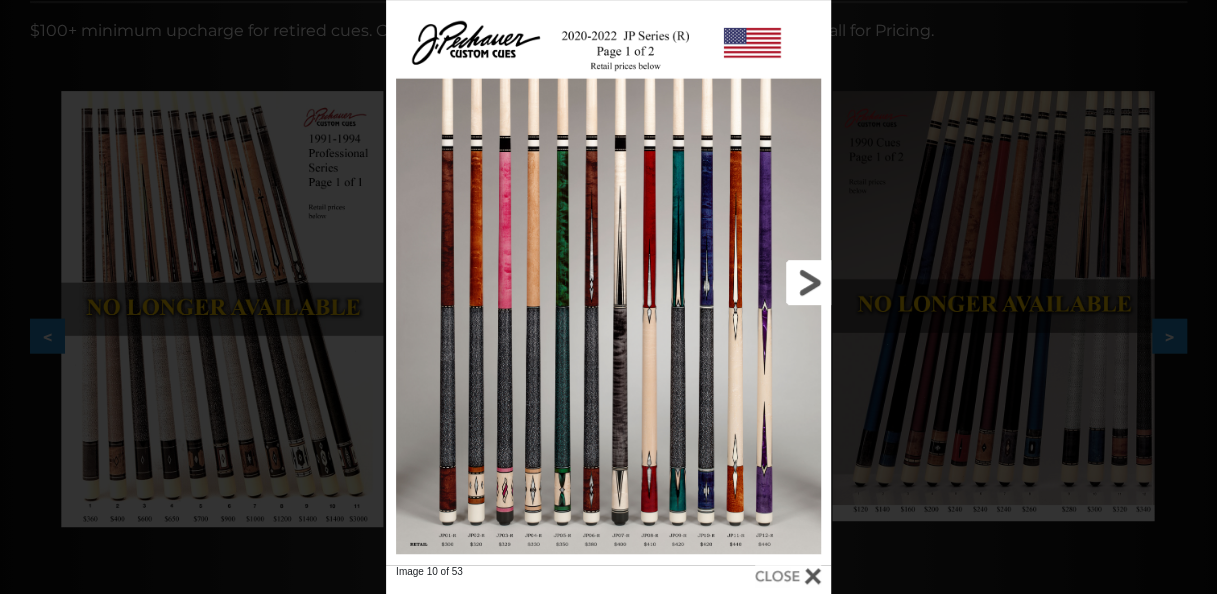click at bounding box center [731, 282] 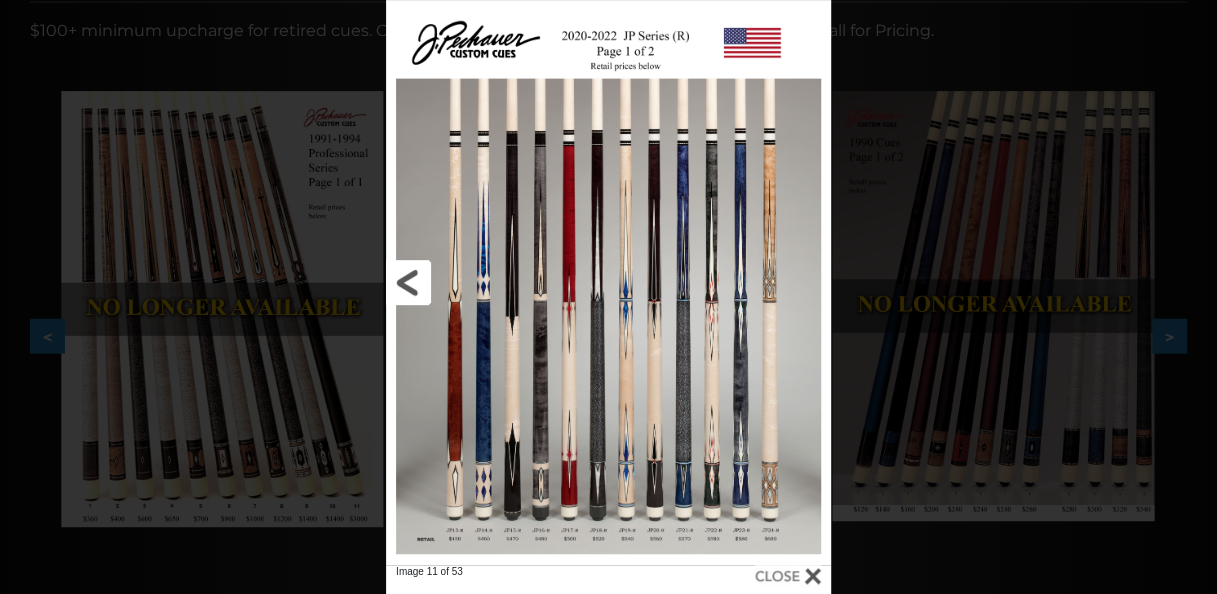 click at bounding box center [486, 282] 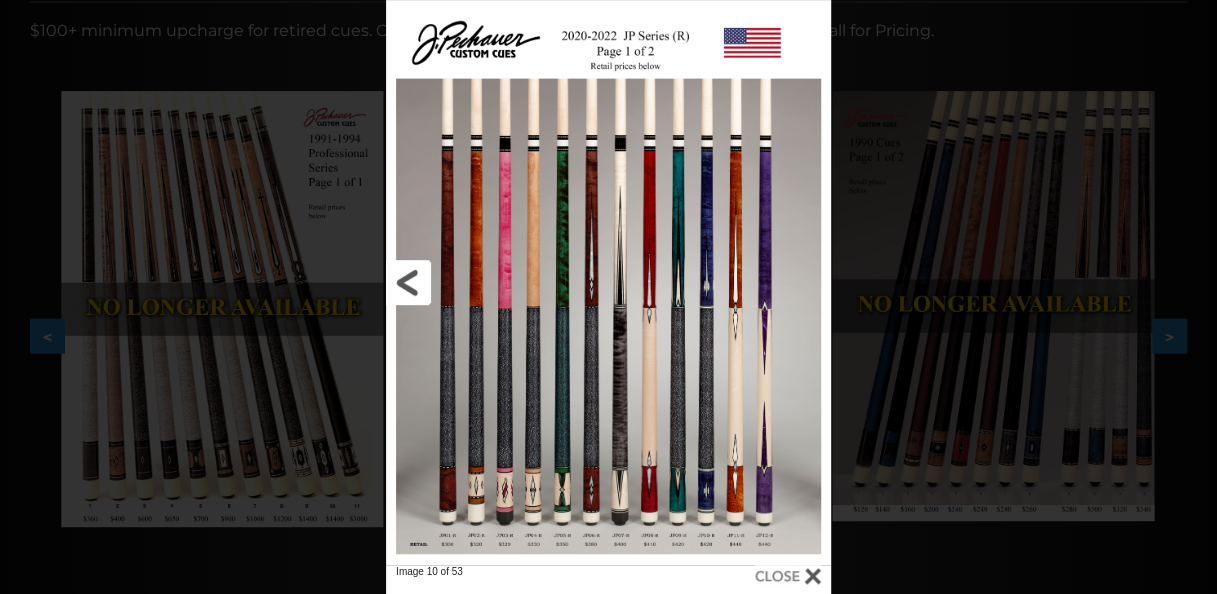 click at bounding box center (486, 282) 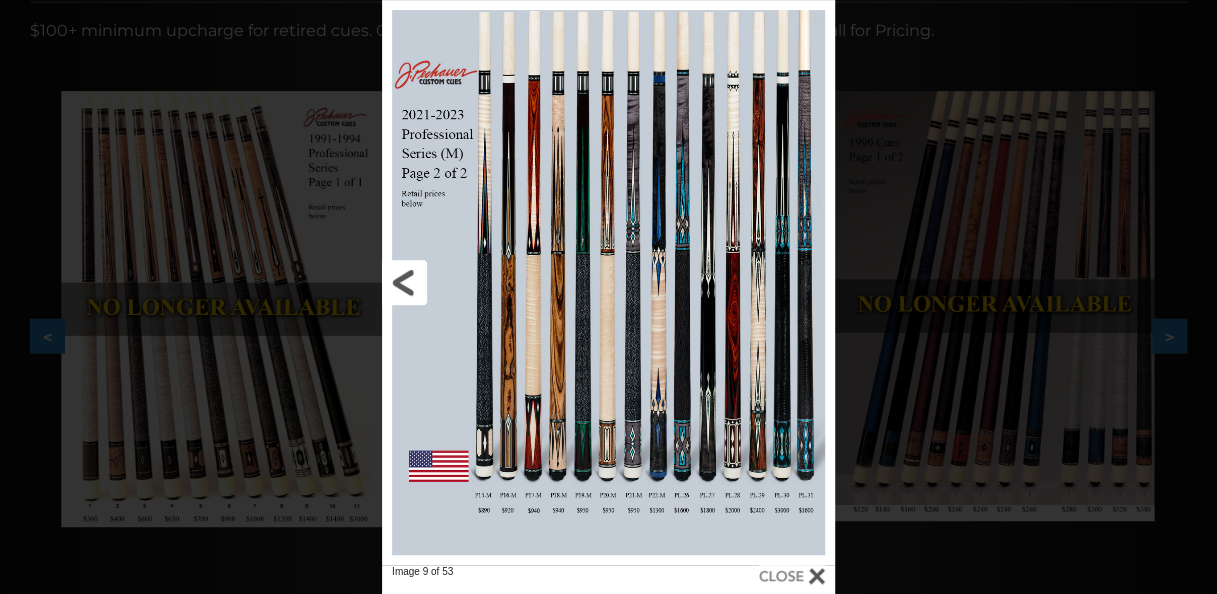 click at bounding box center [484, 282] 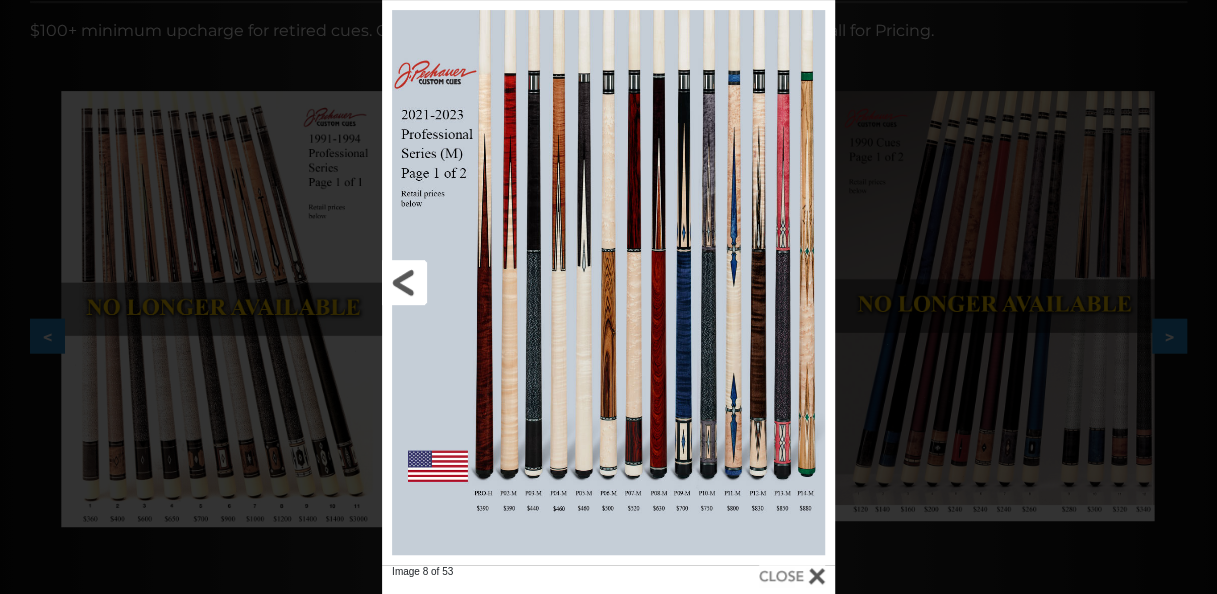 click at bounding box center (484, 282) 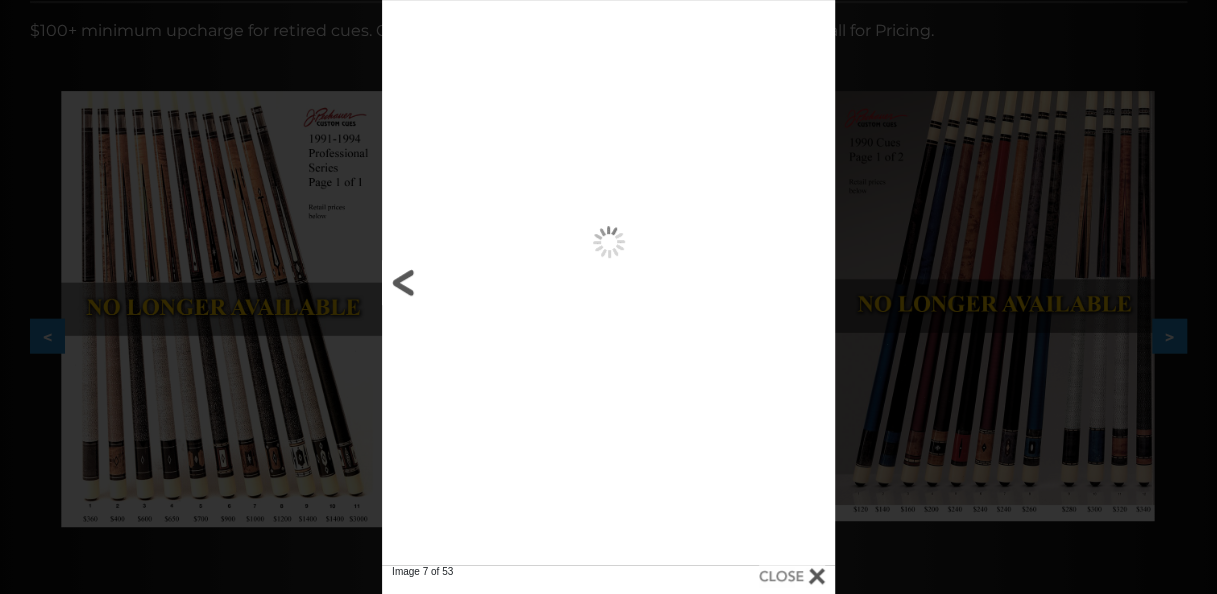 click at bounding box center (484, 282) 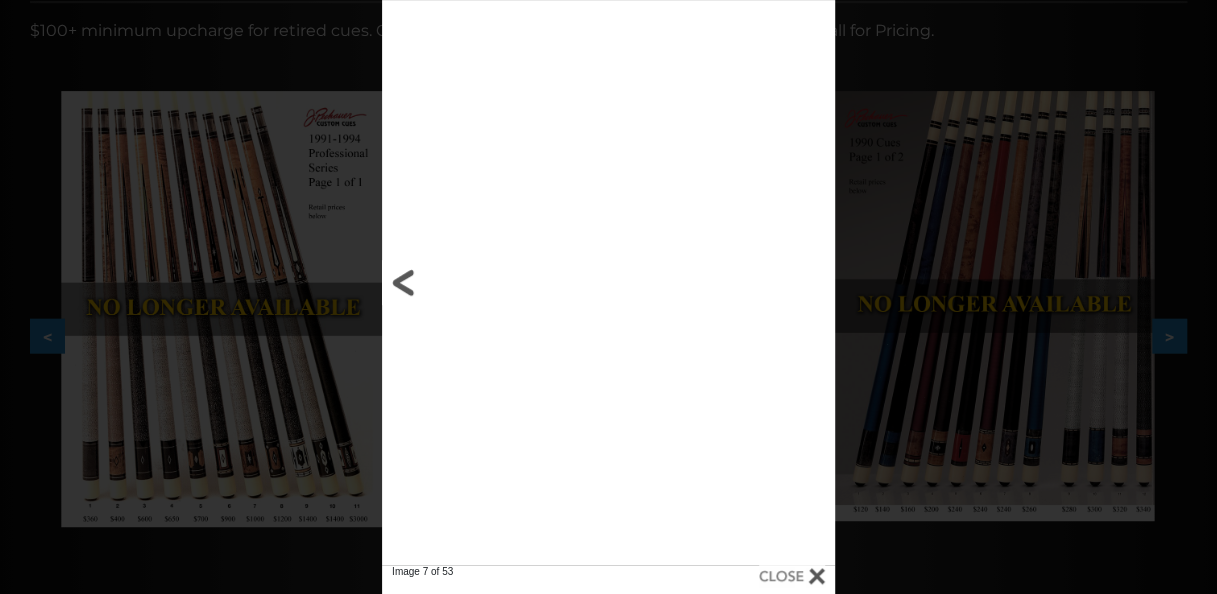 click at bounding box center (484, 282) 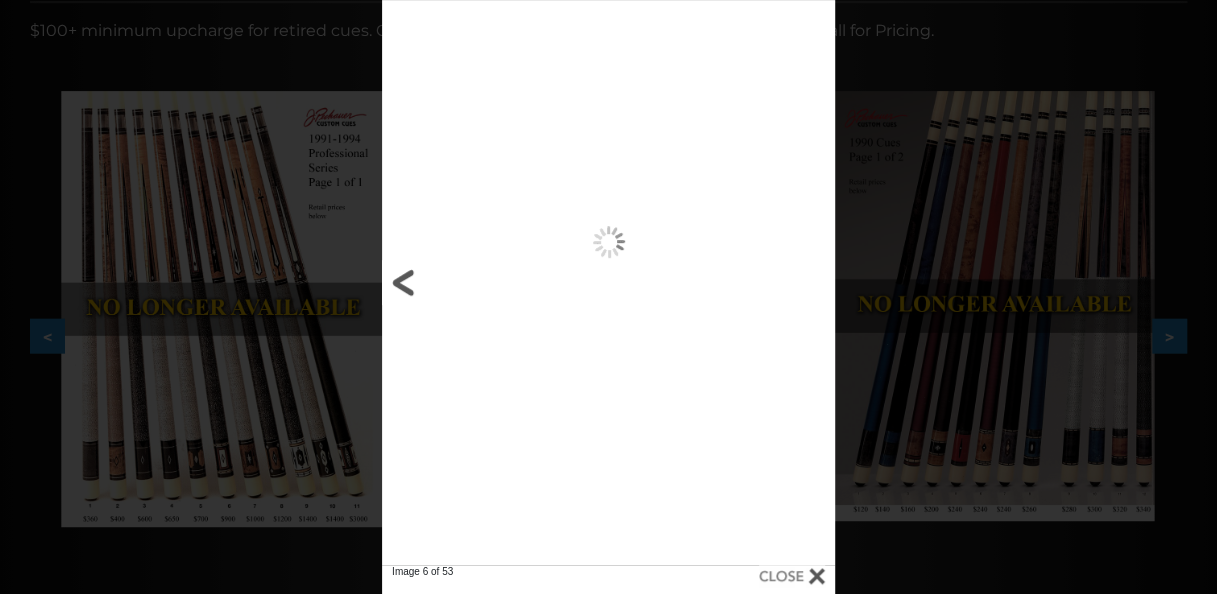 click at bounding box center [484, 282] 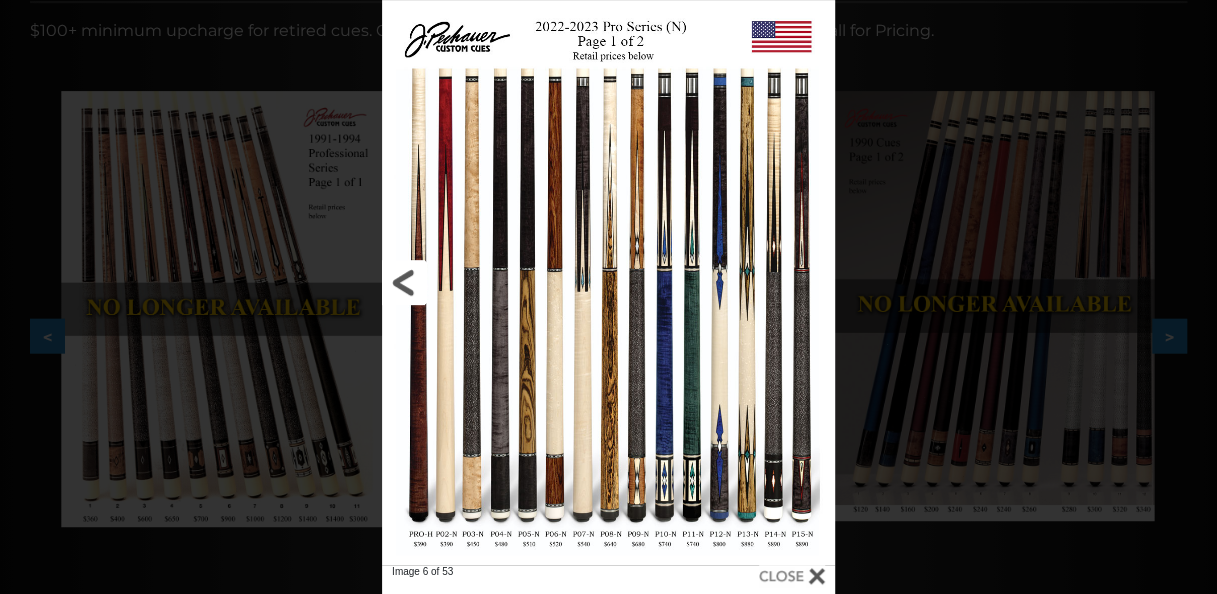 click at bounding box center [484, 282] 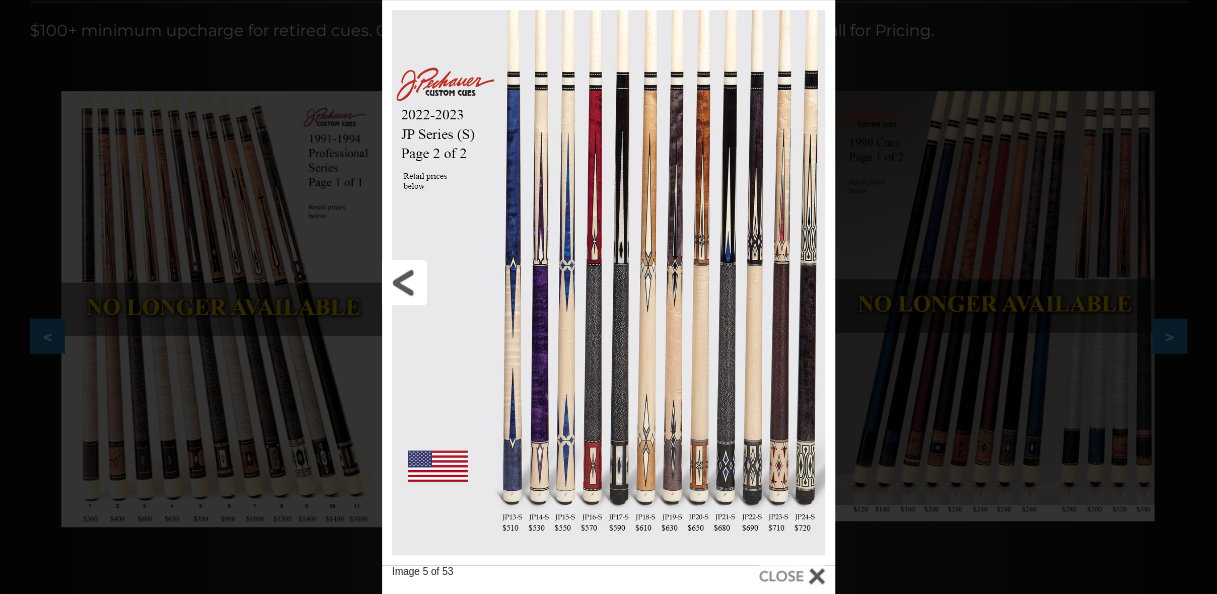 click at bounding box center [484, 282] 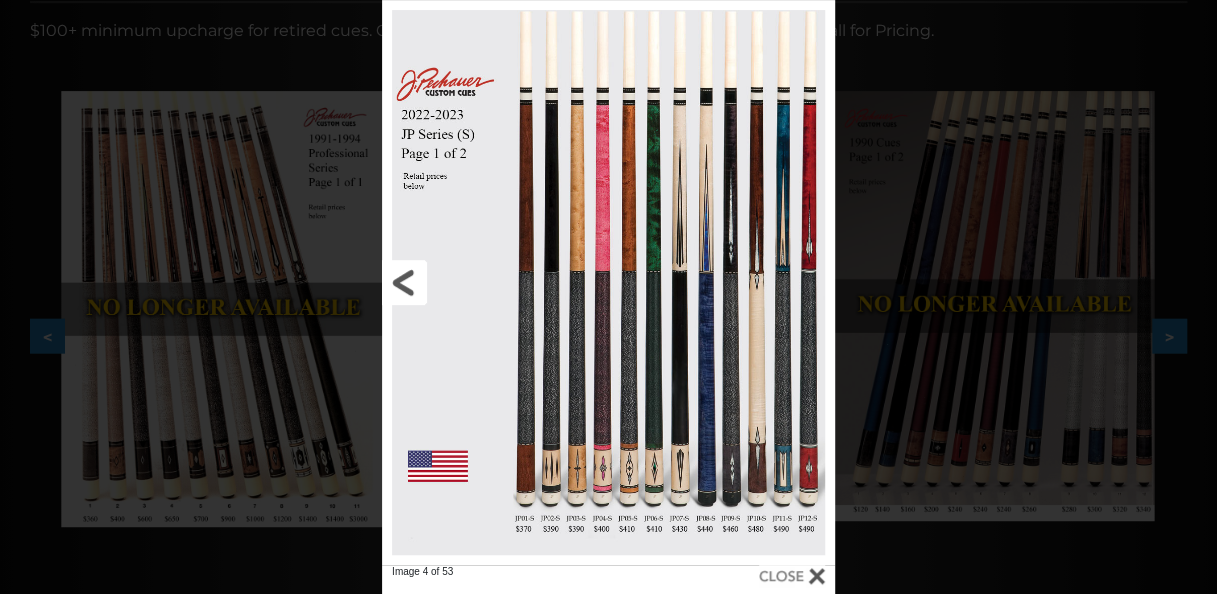 click at bounding box center (484, 282) 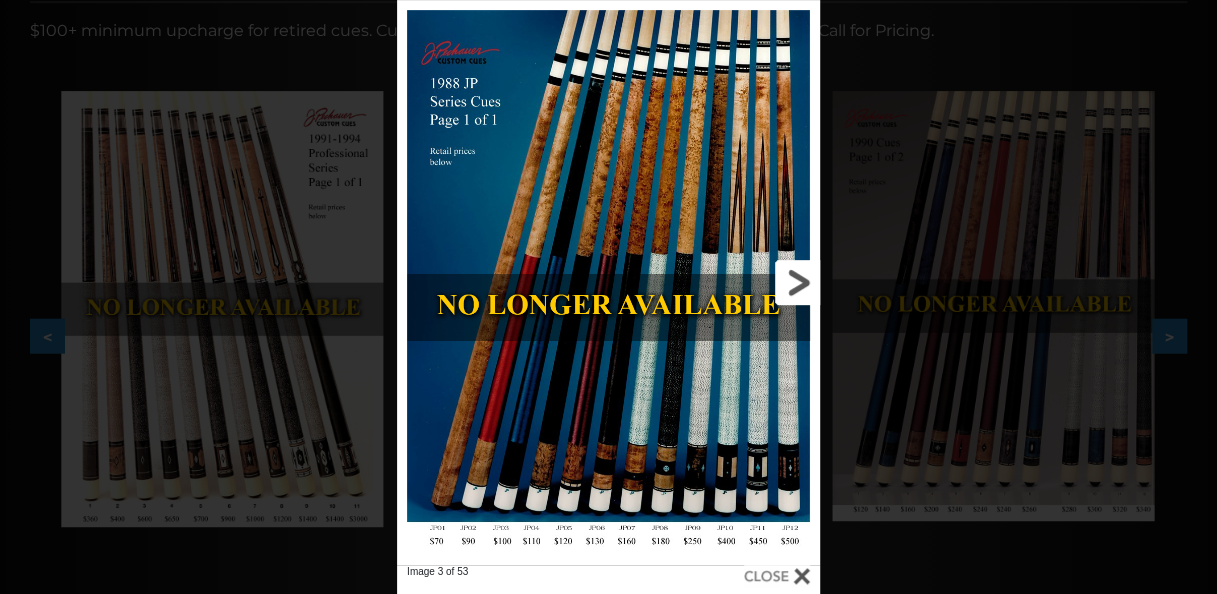 click at bounding box center [725, 282] 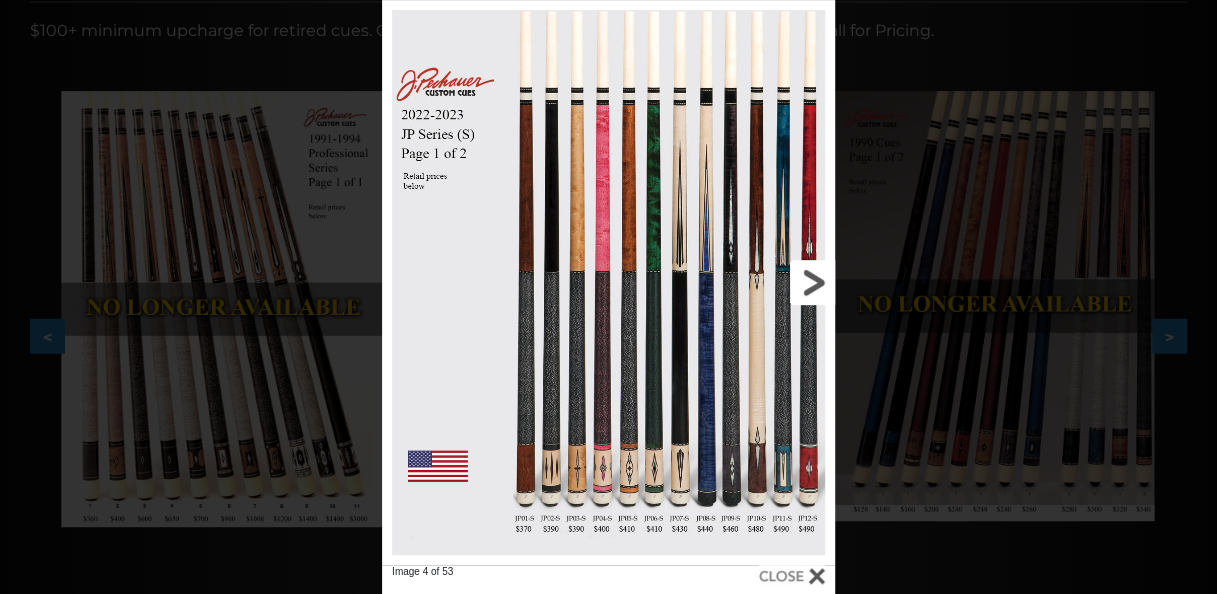 click at bounding box center [733, 282] 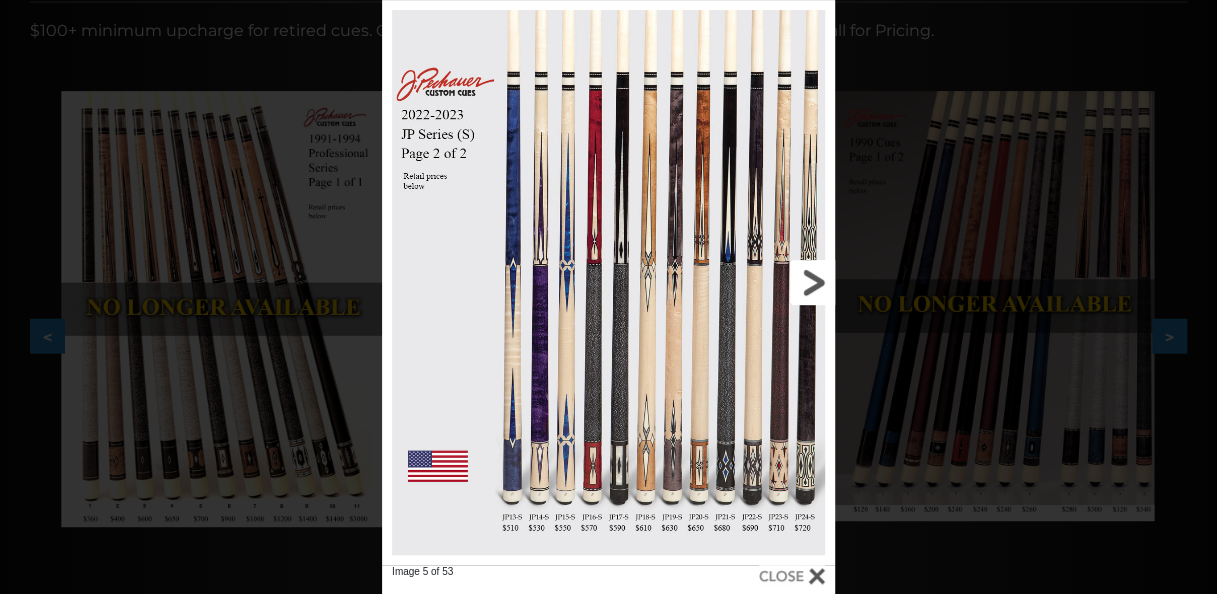 click at bounding box center [733, 282] 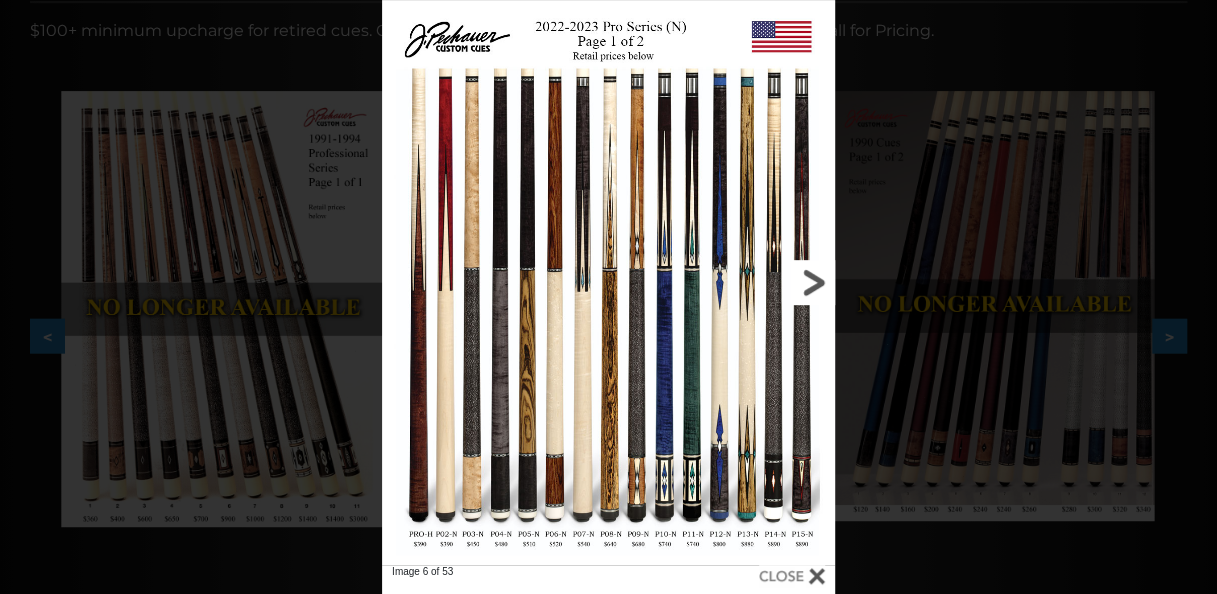 click at bounding box center [733, 282] 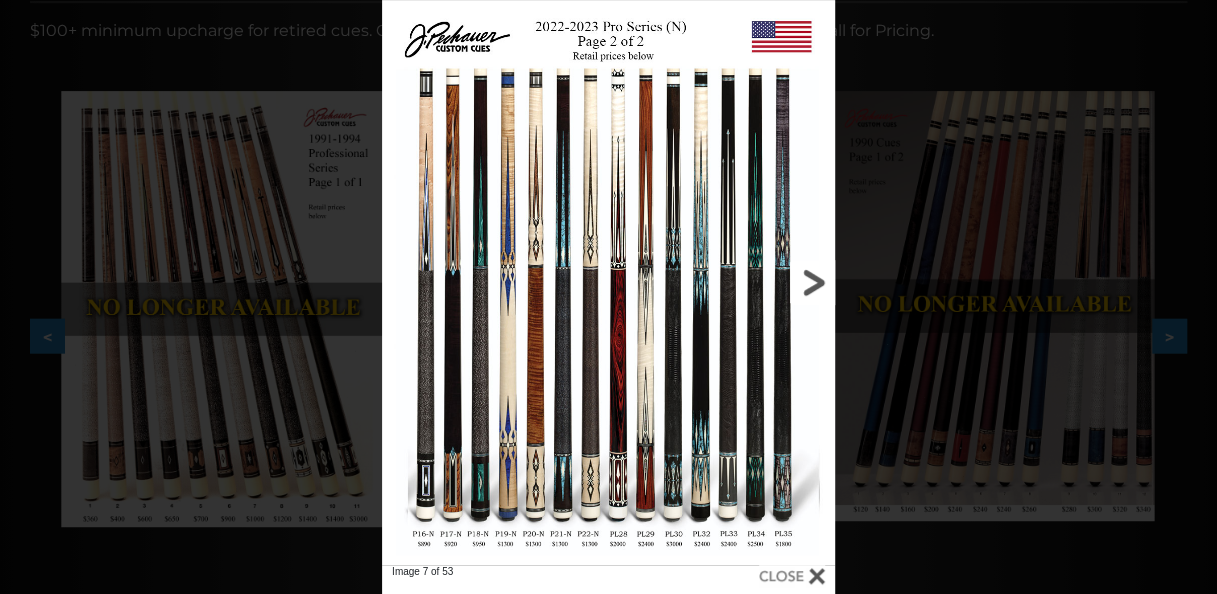 click at bounding box center [733, 282] 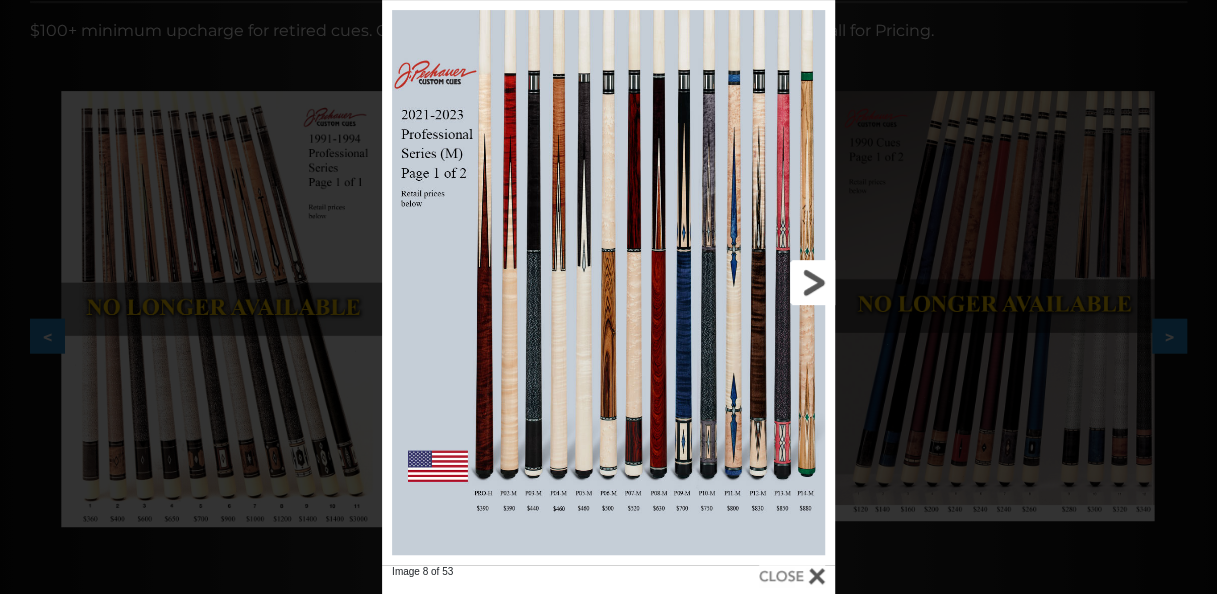 click at bounding box center [733, 282] 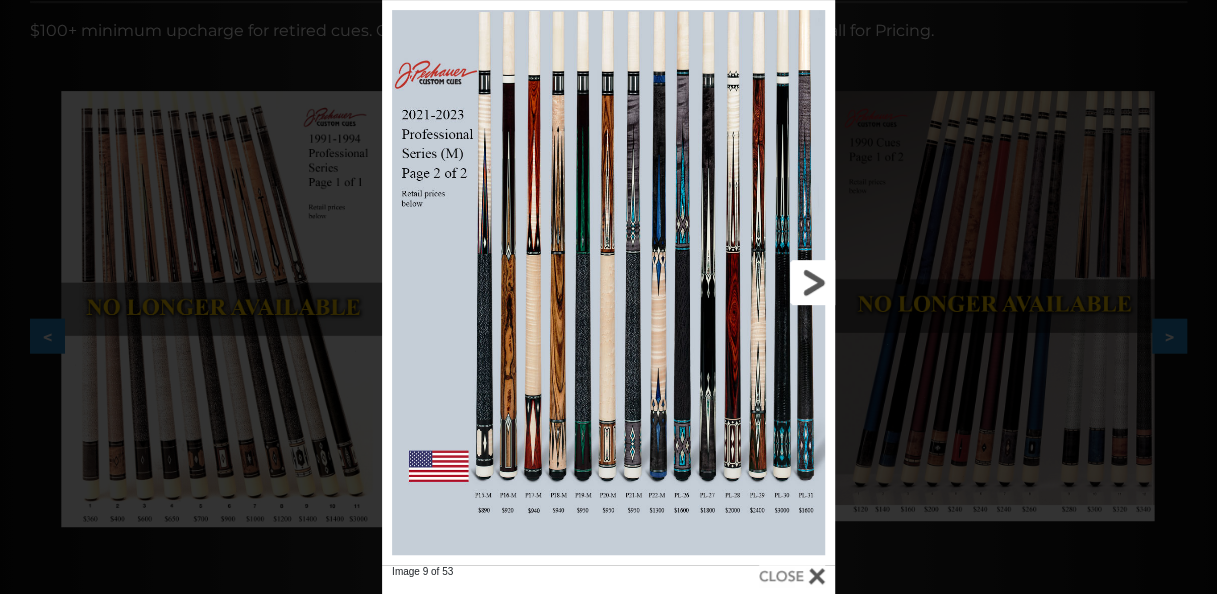 click at bounding box center [733, 282] 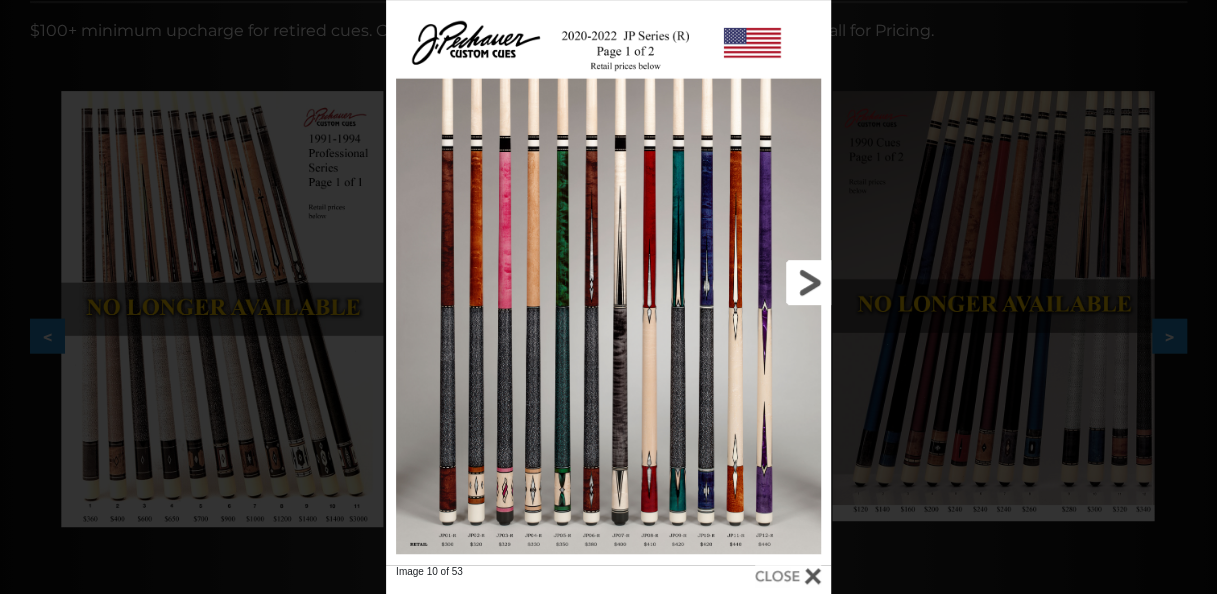 click at bounding box center [731, 282] 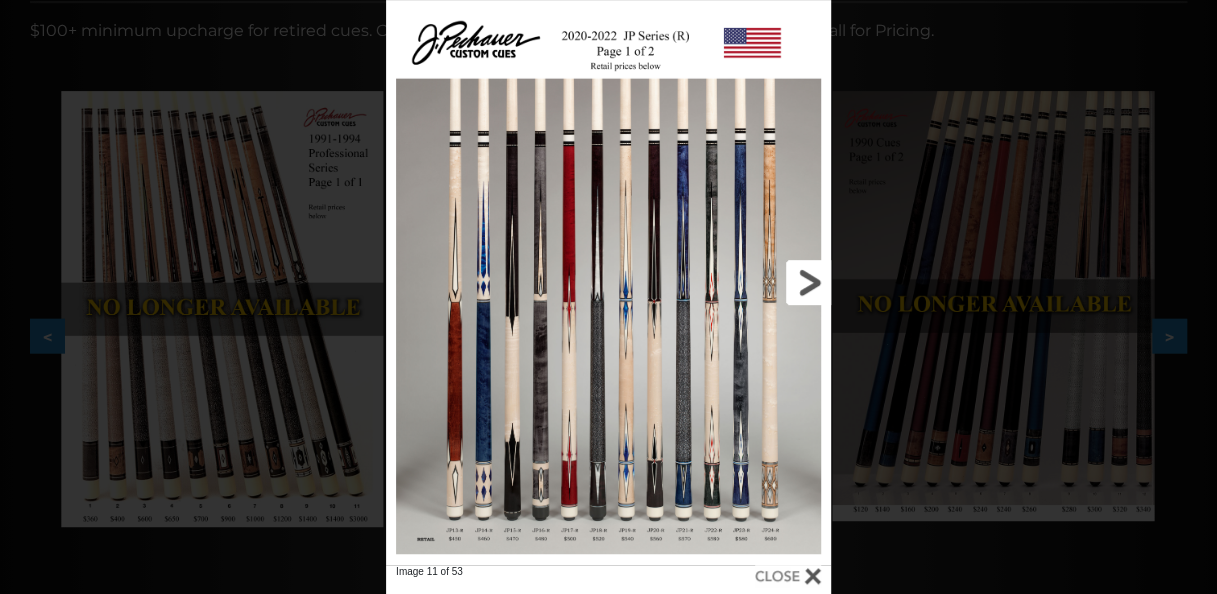 click at bounding box center (731, 282) 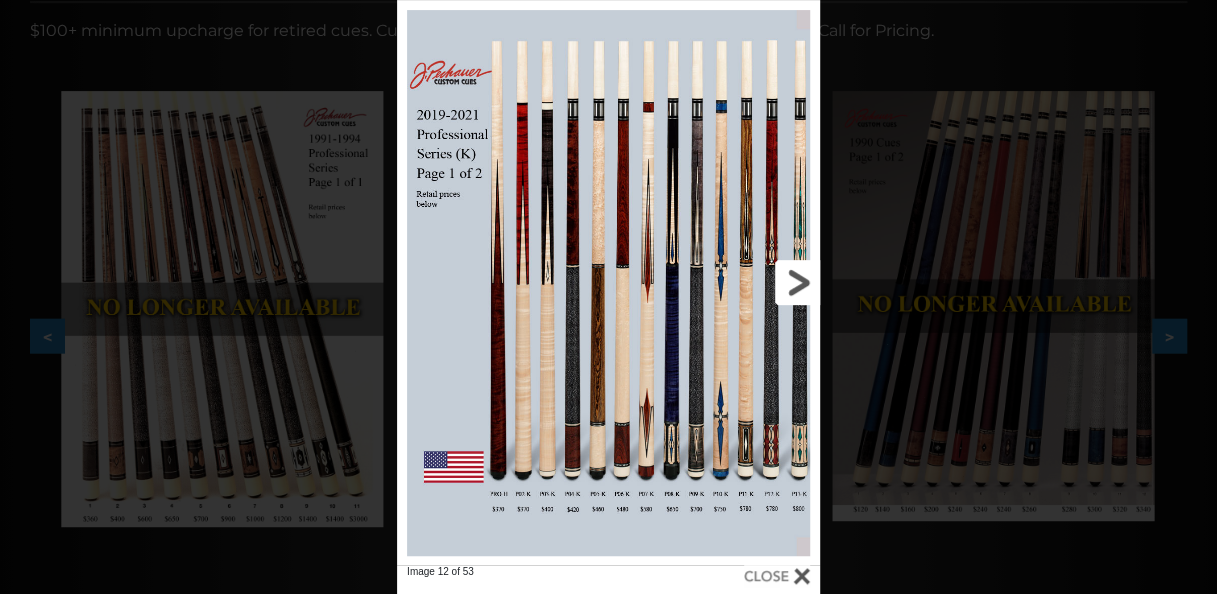 click at bounding box center (725, 282) 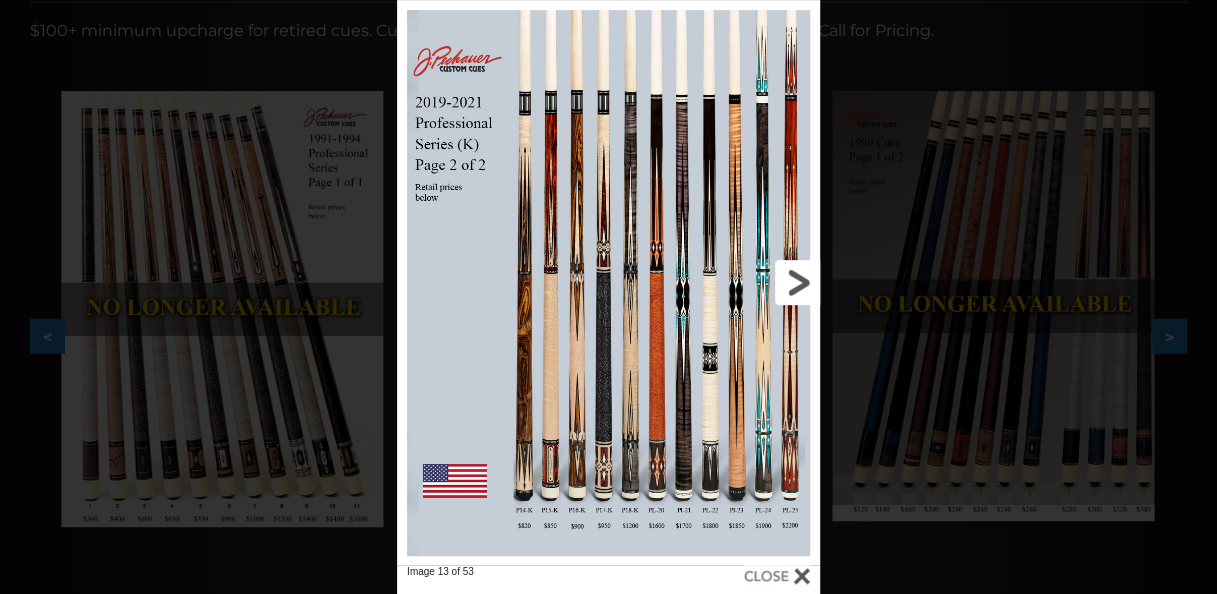 click at bounding box center [725, 282] 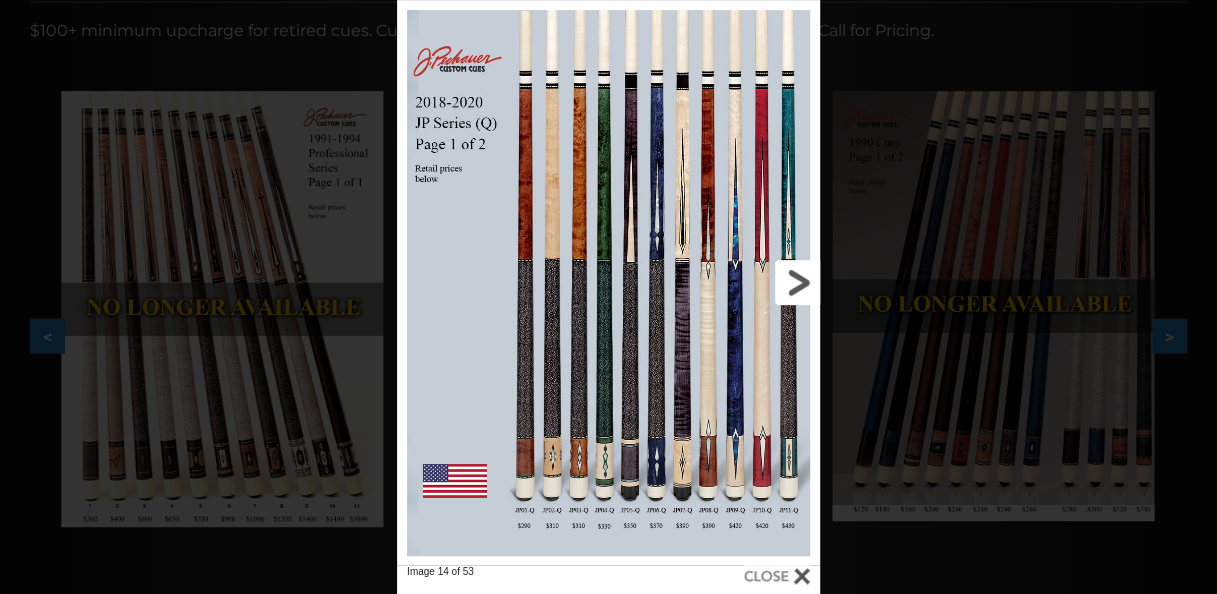 click at bounding box center (725, 282) 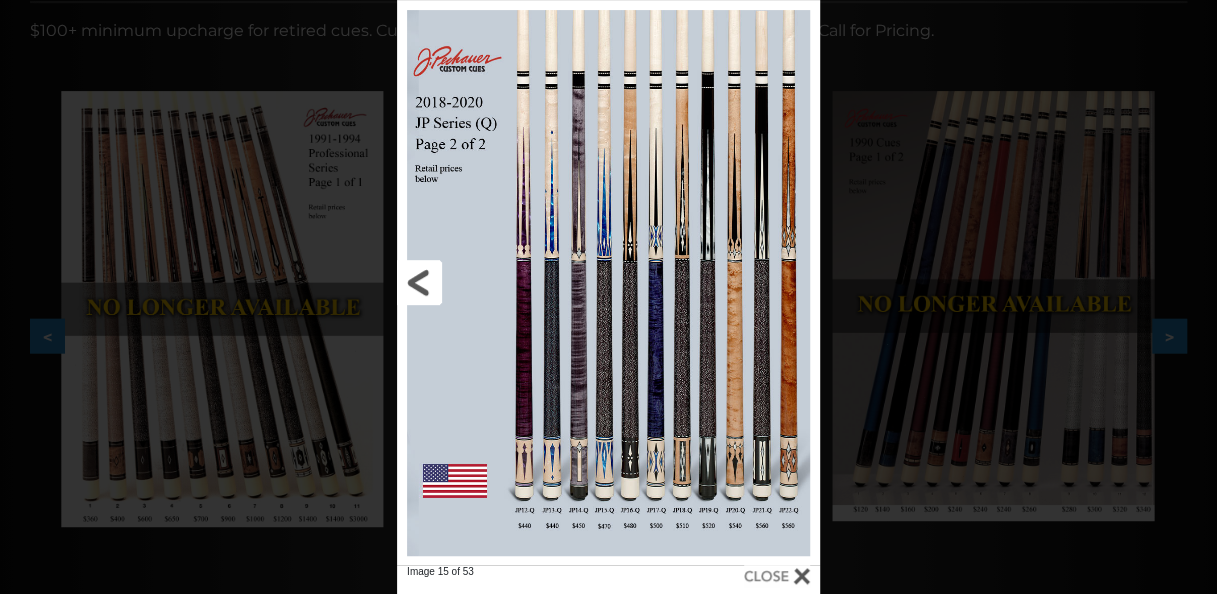 click at bounding box center (492, 282) 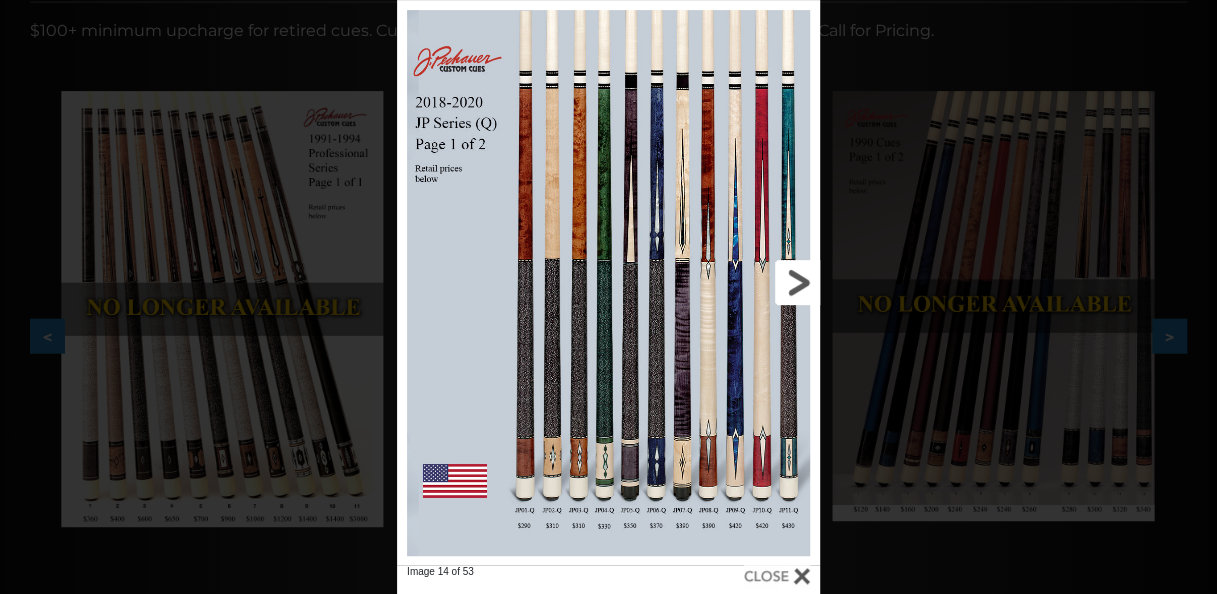 click at bounding box center (725, 282) 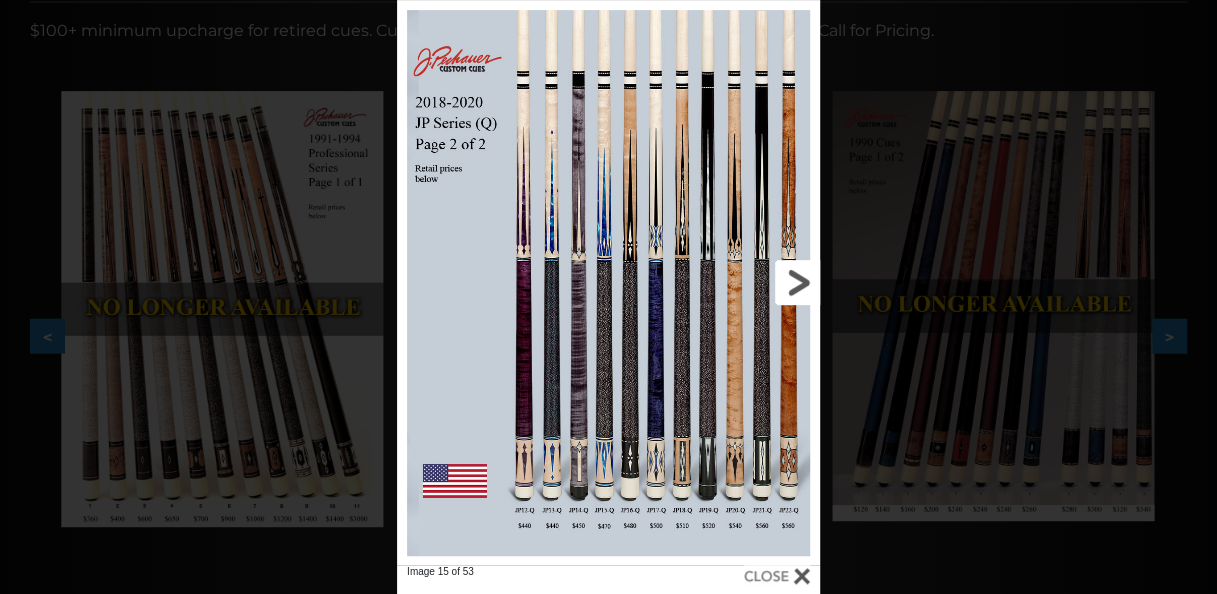 click at bounding box center (725, 282) 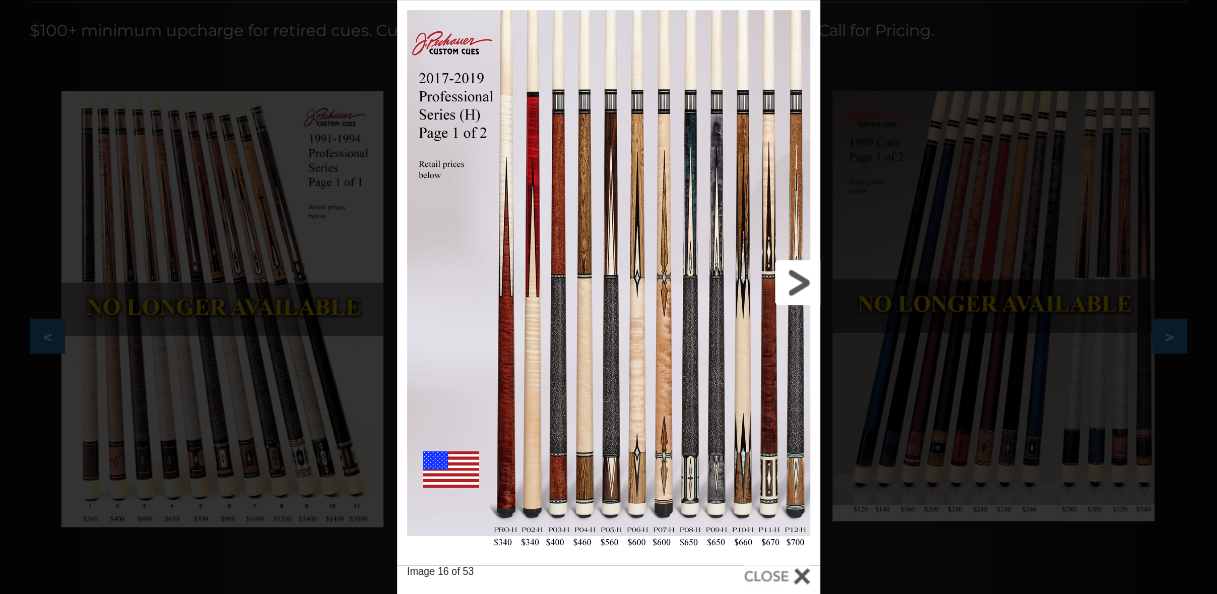 click at bounding box center (725, 282) 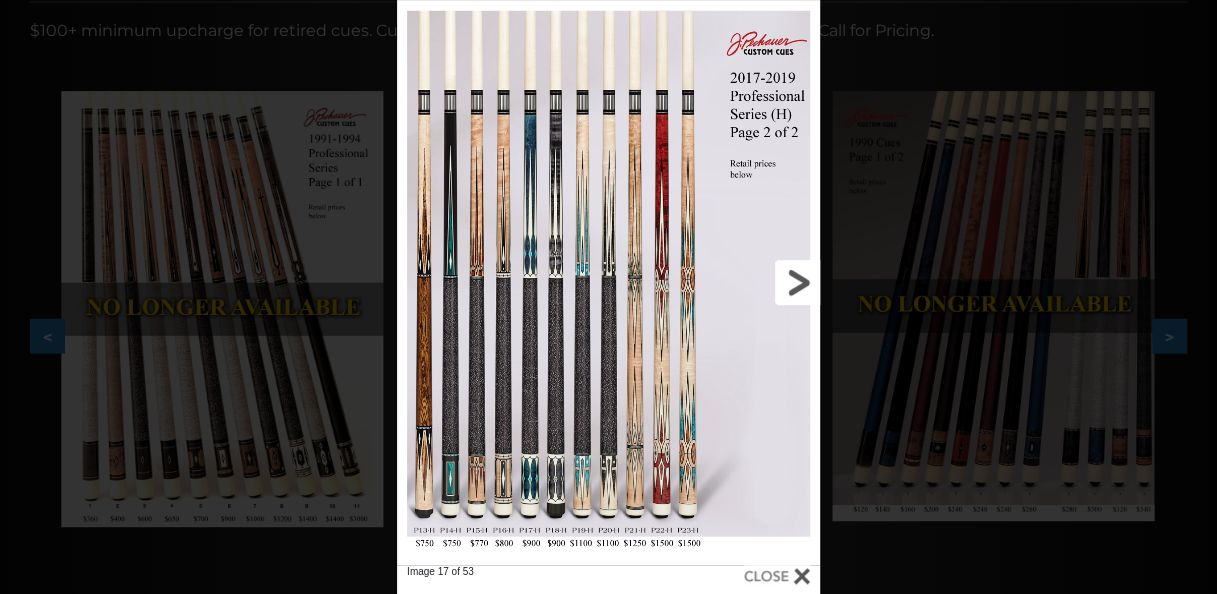 click at bounding box center (725, 282) 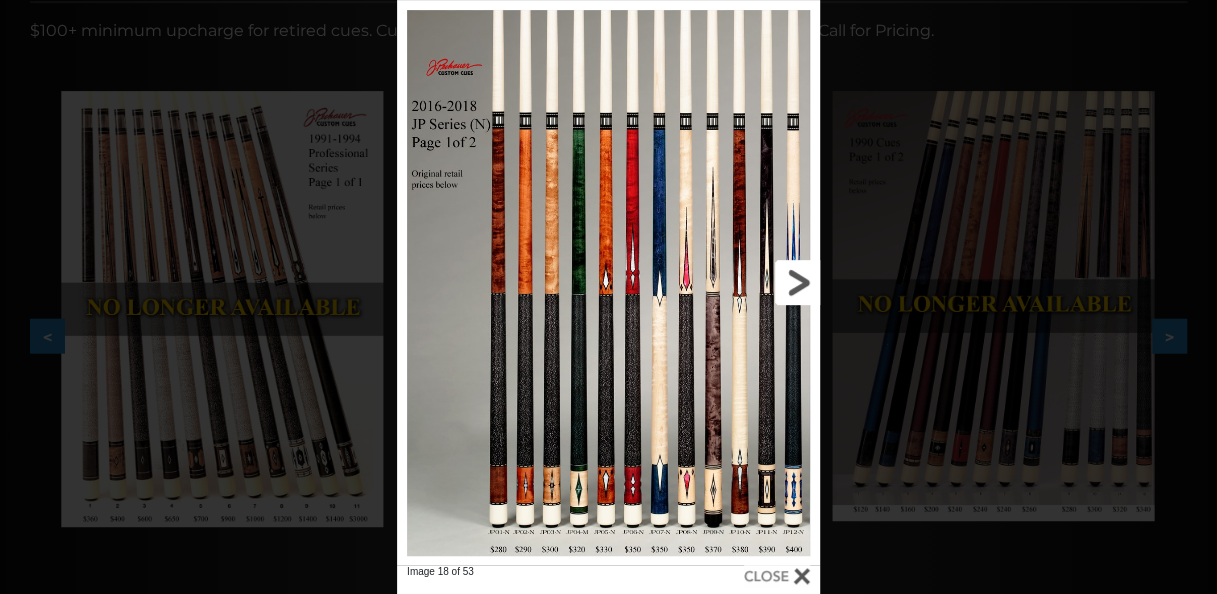 click at bounding box center (725, 282) 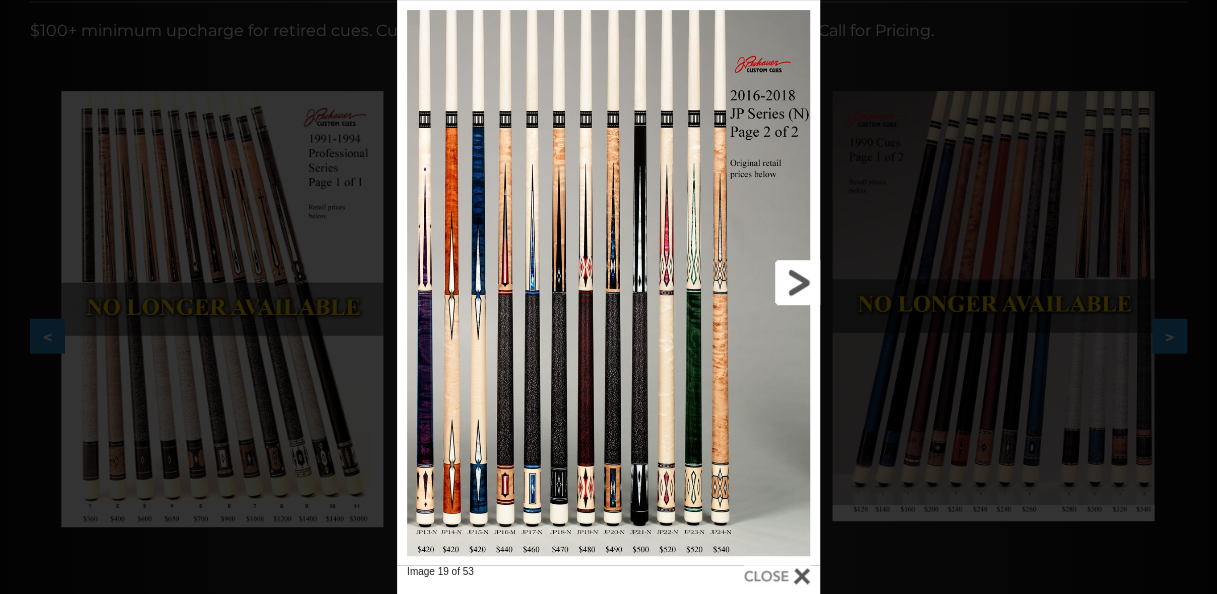 click at bounding box center [725, 282] 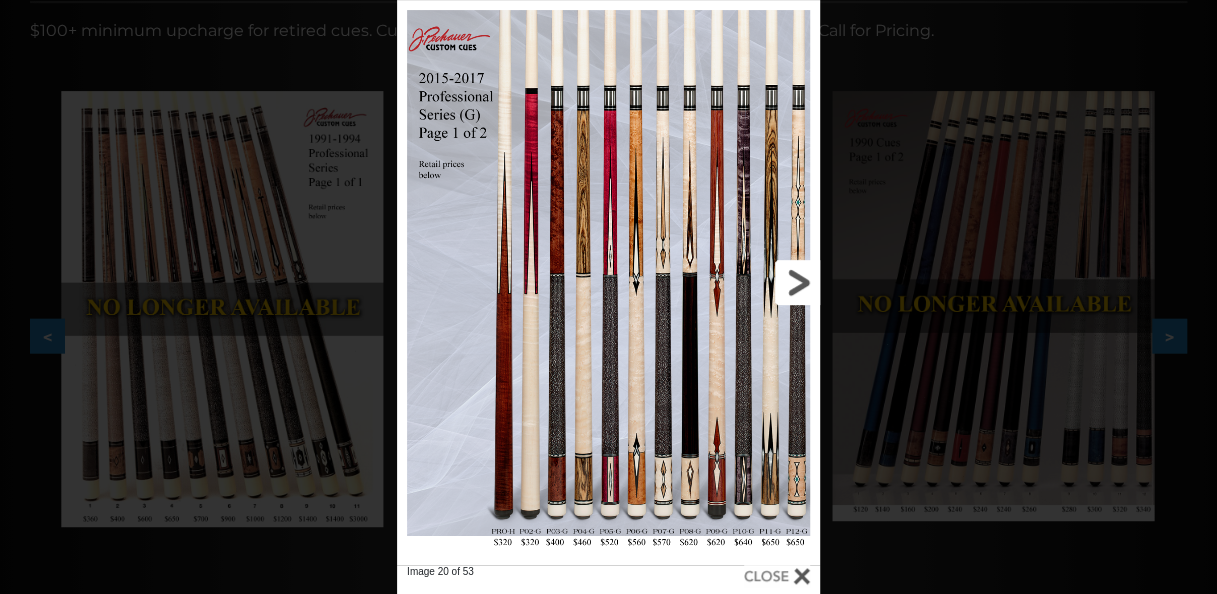 click at bounding box center (725, 282) 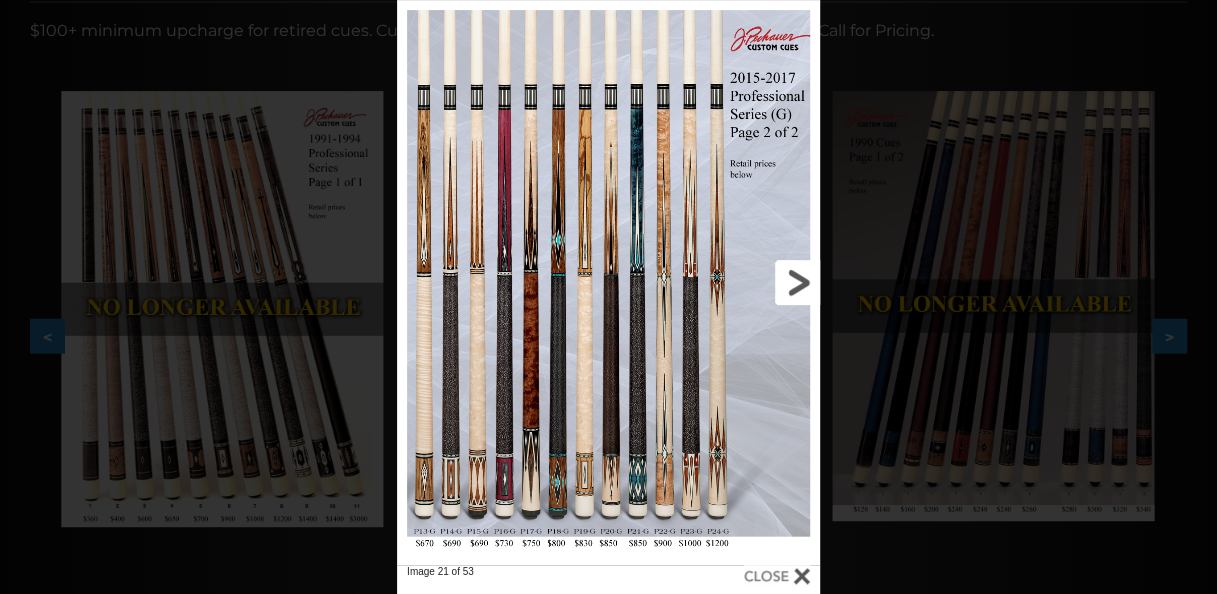click at bounding box center [725, 282] 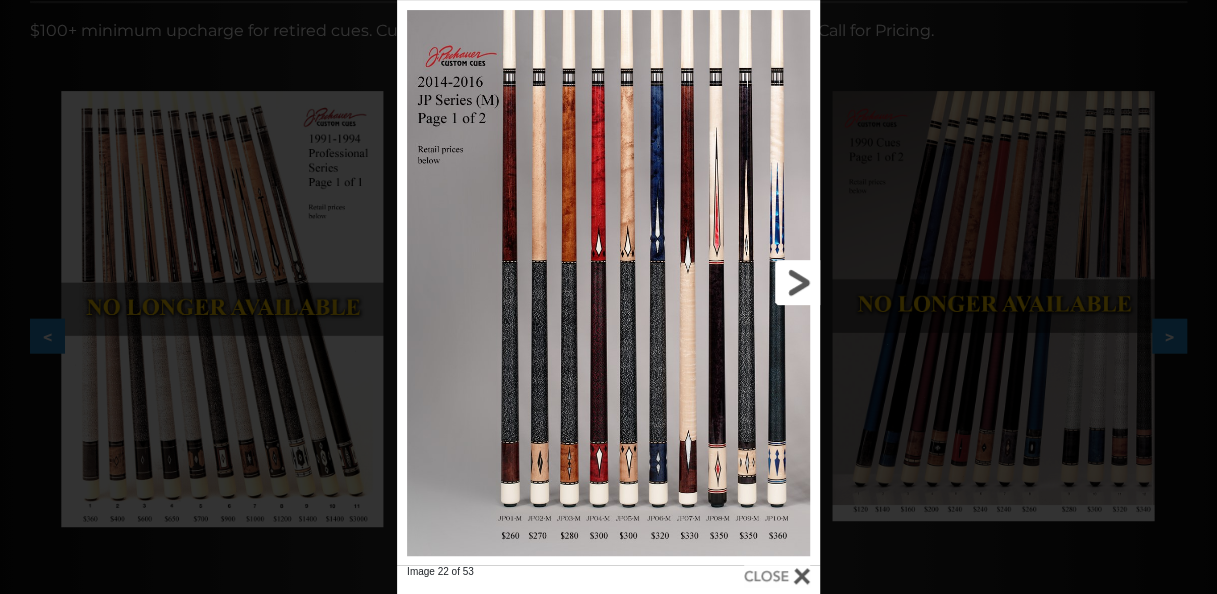 click at bounding box center (725, 282) 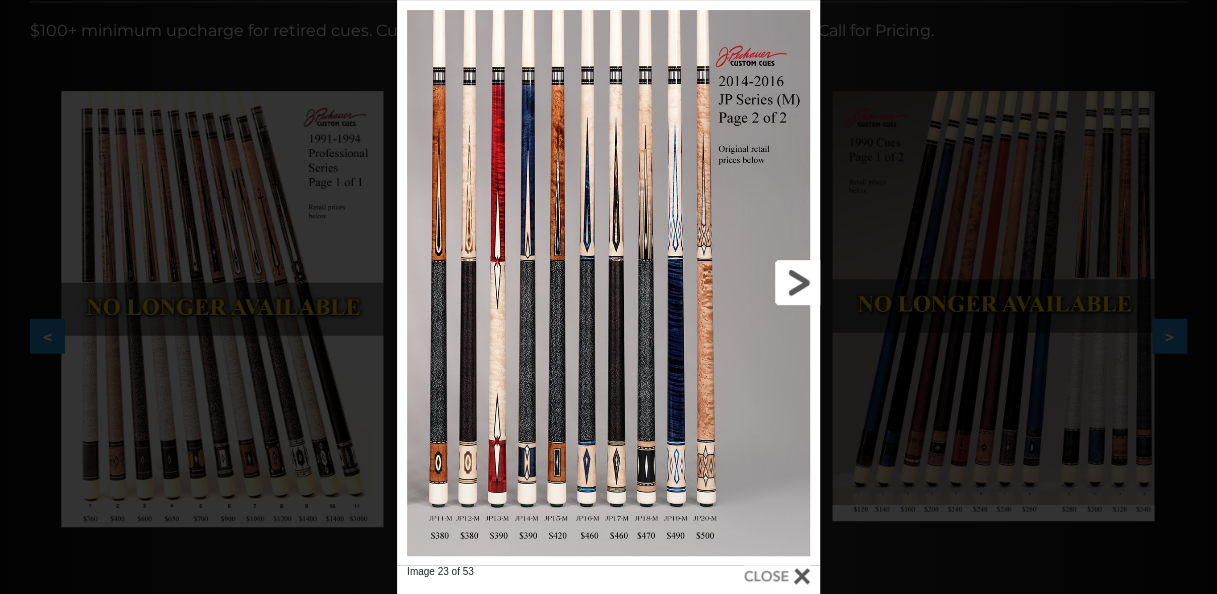 click at bounding box center (725, 282) 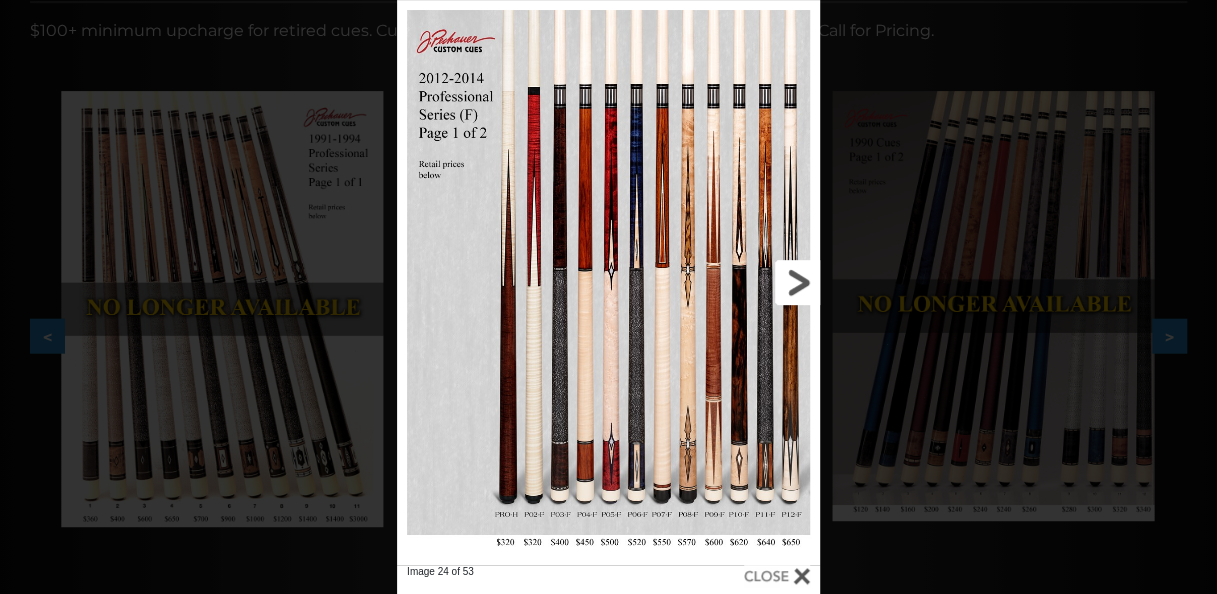 click at bounding box center [725, 282] 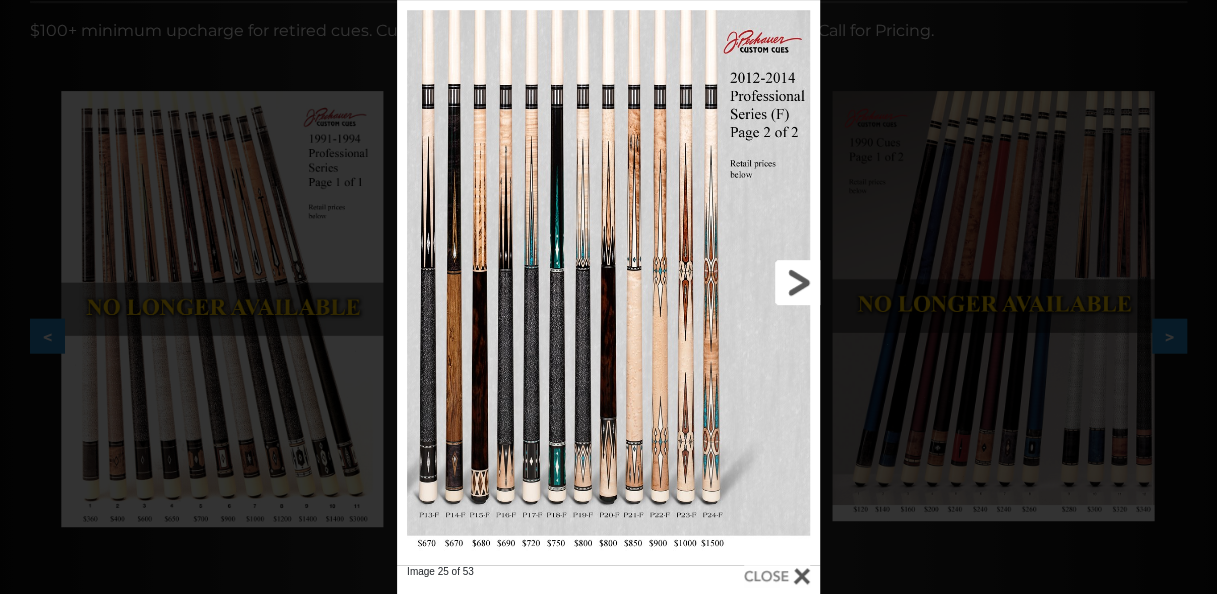 click at bounding box center (725, 282) 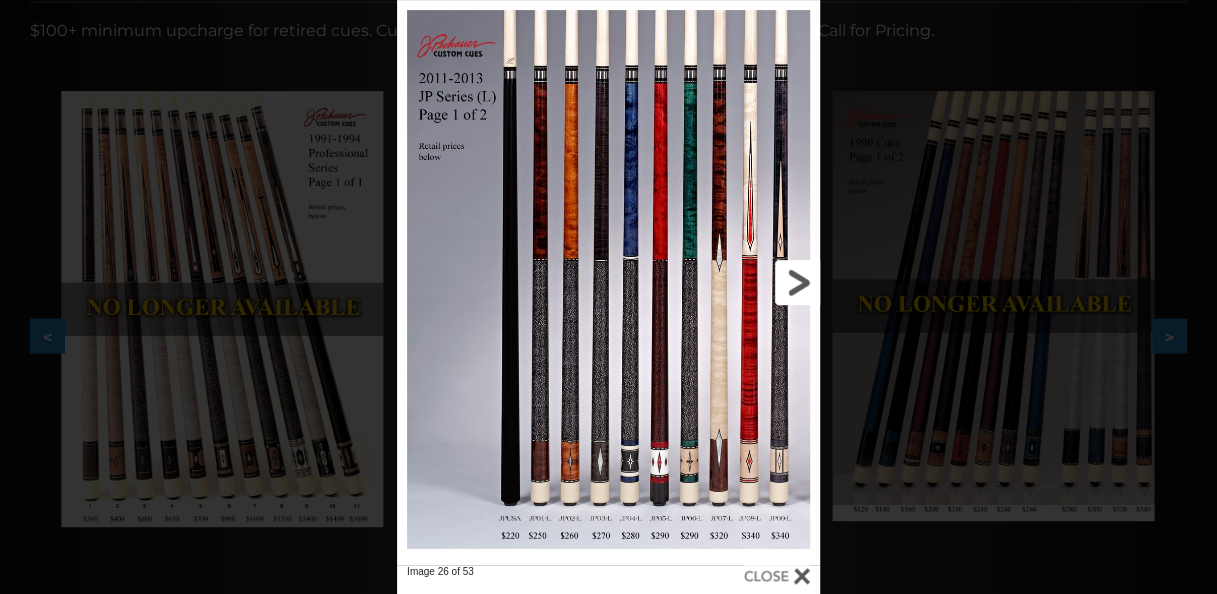 click at bounding box center (725, 282) 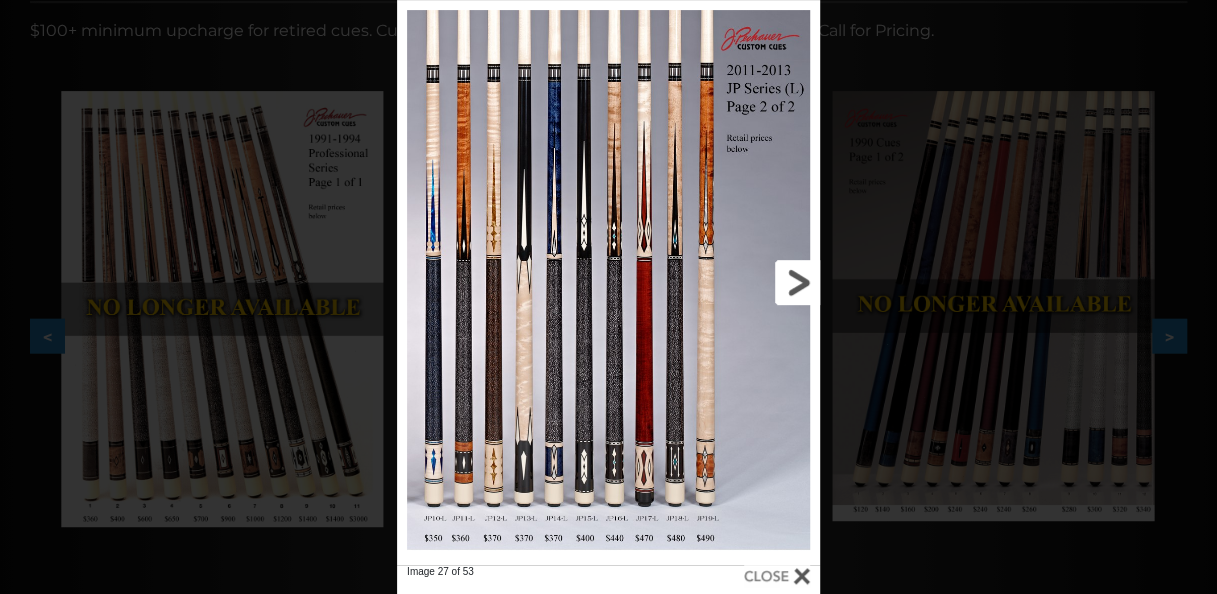 click at bounding box center [725, 282] 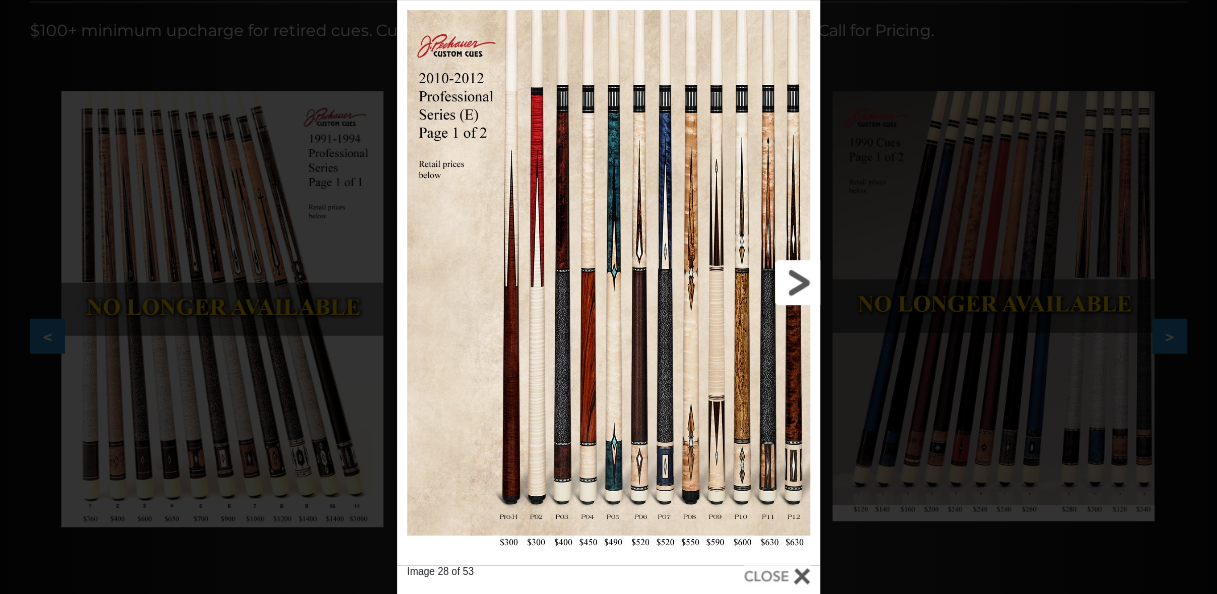 click at bounding box center [725, 282] 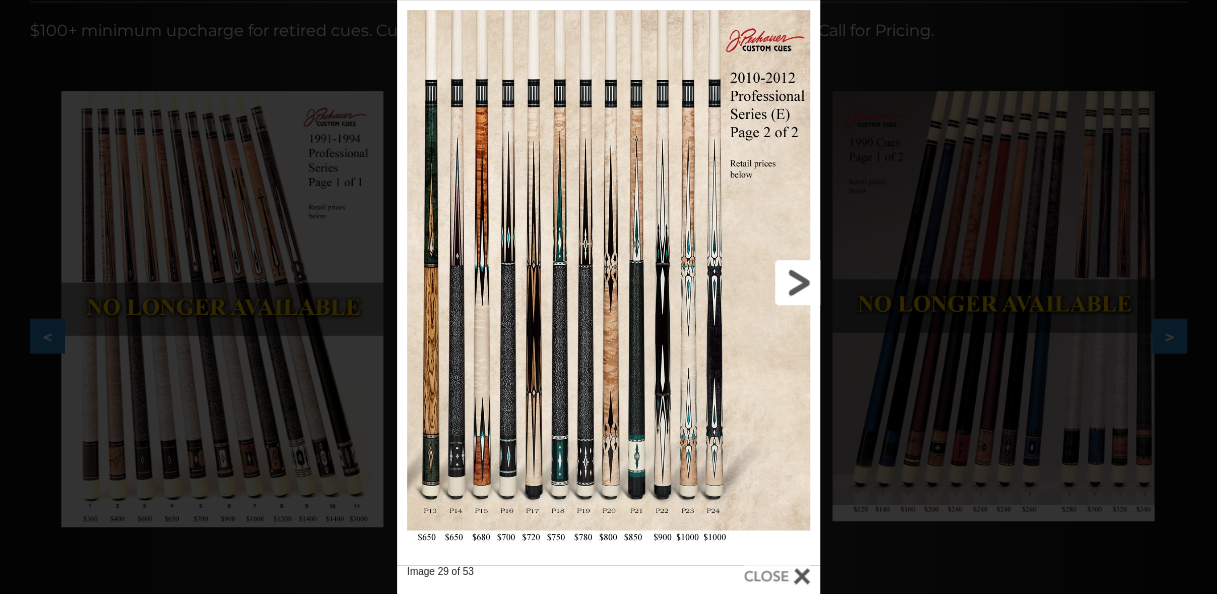 click at bounding box center (725, 282) 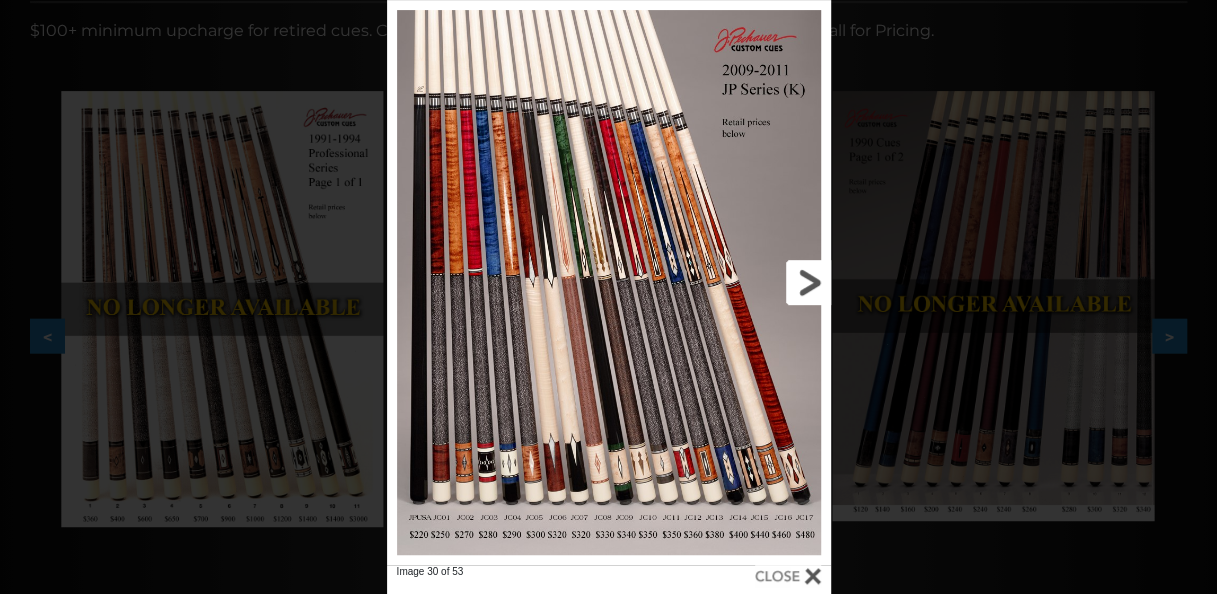 click at bounding box center [731, 282] 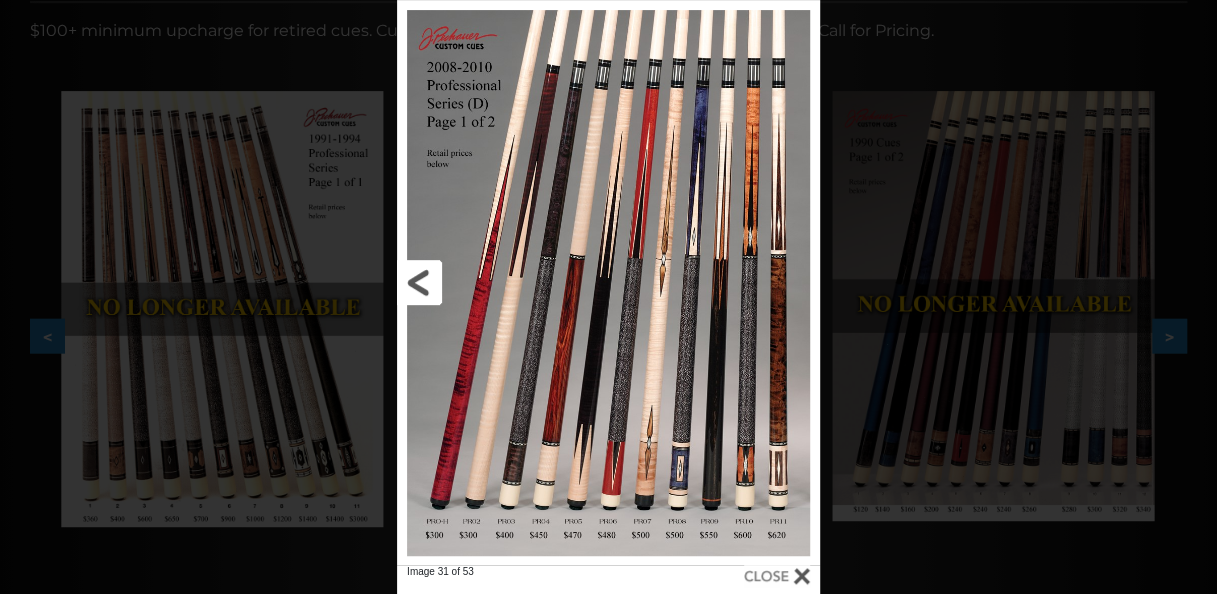 click at bounding box center (492, 282) 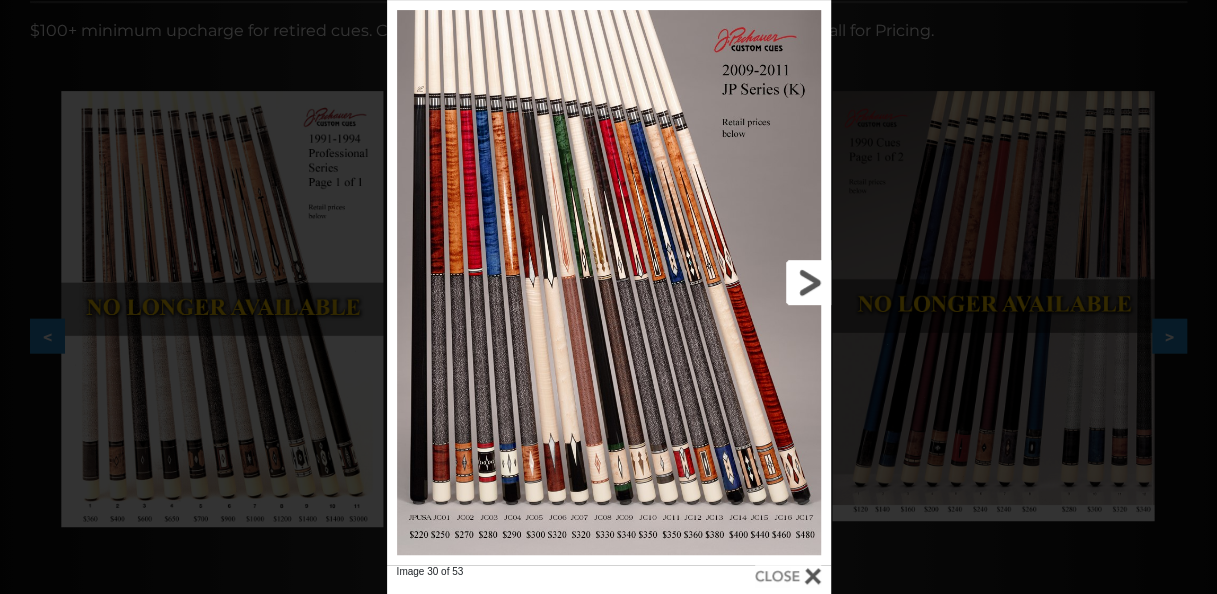 click at bounding box center (731, 282) 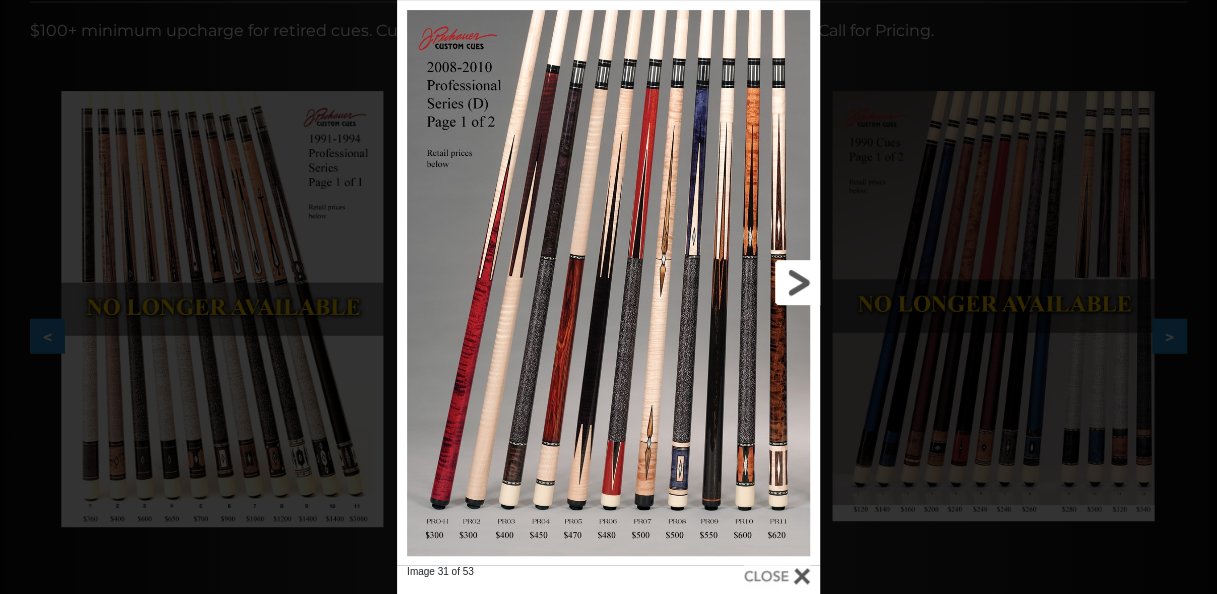 click at bounding box center [725, 282] 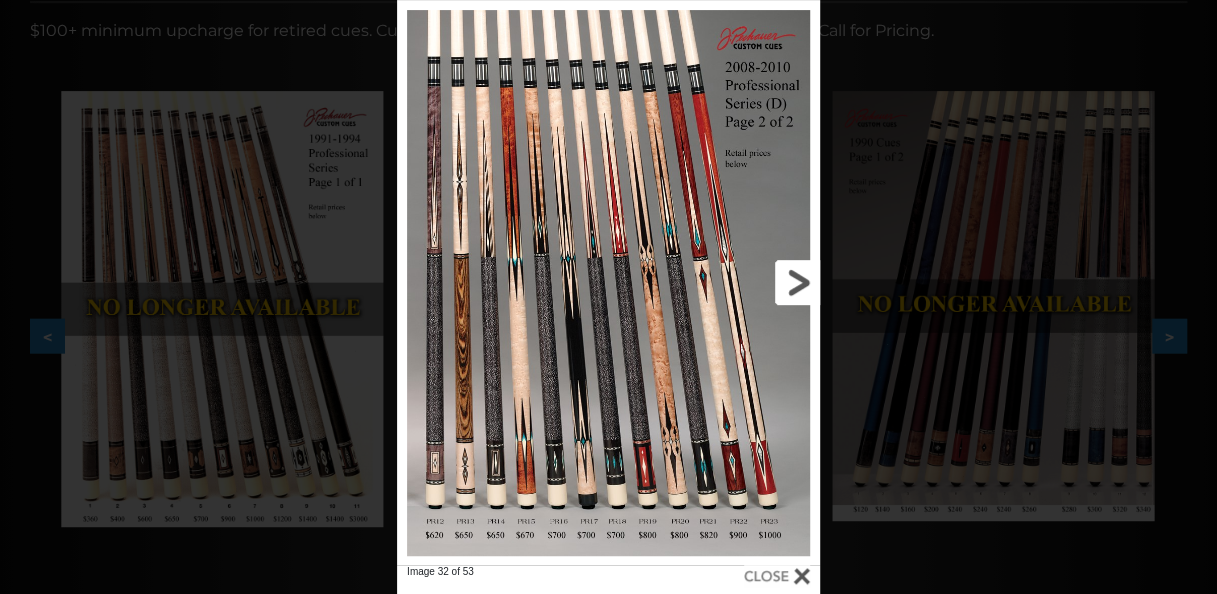 click at bounding box center (725, 282) 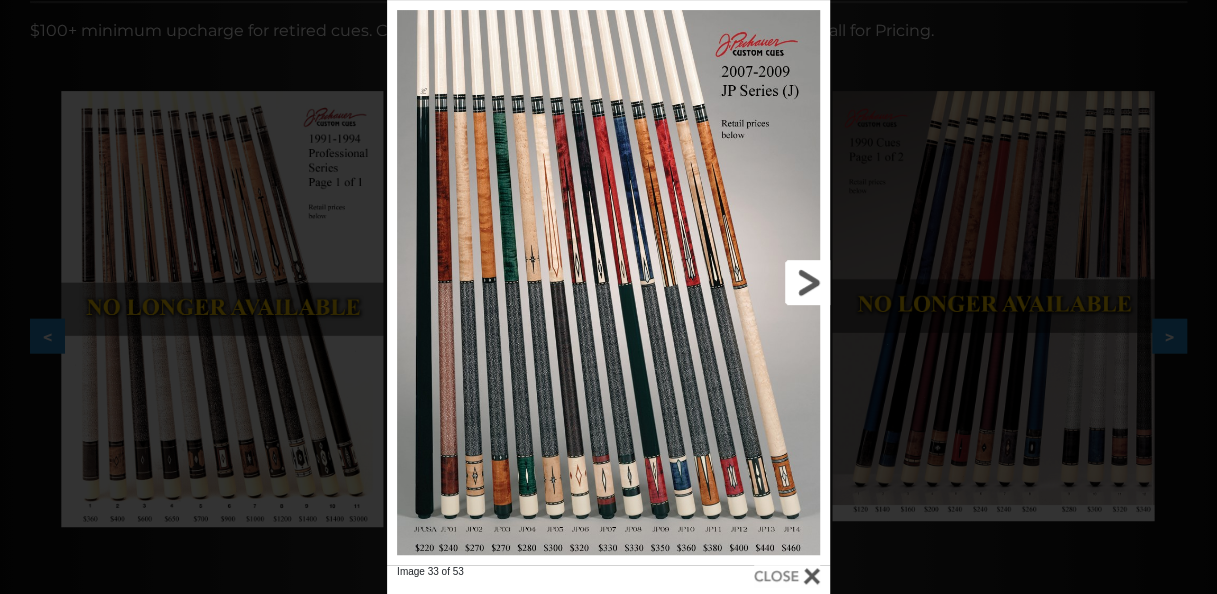 click at bounding box center (730, 282) 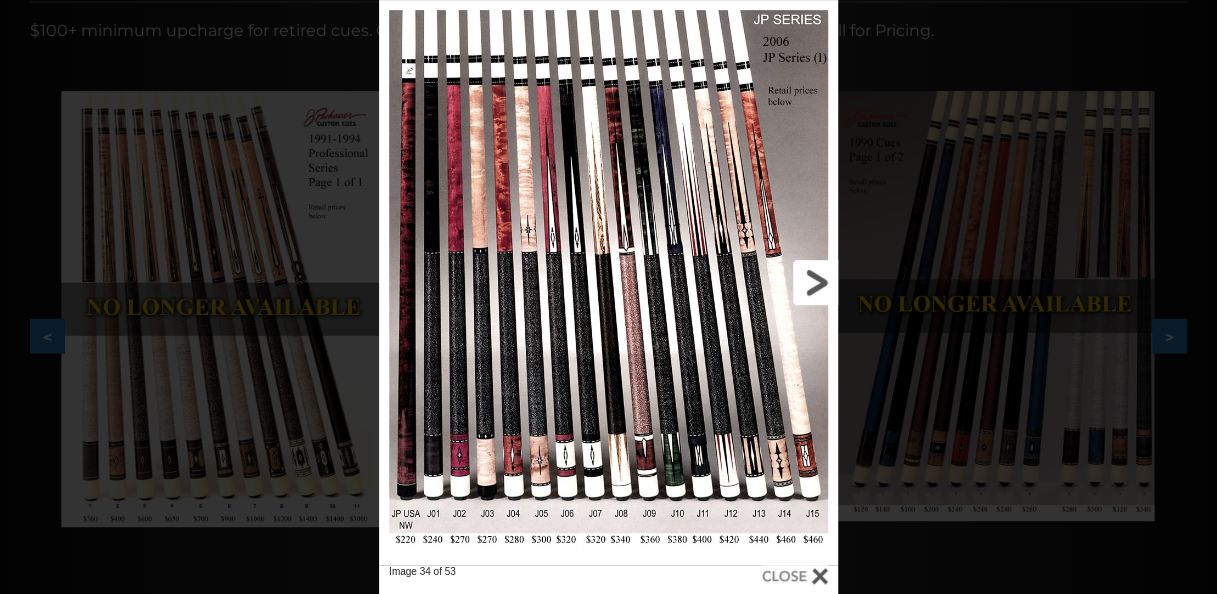 click at bounding box center (734, 282) 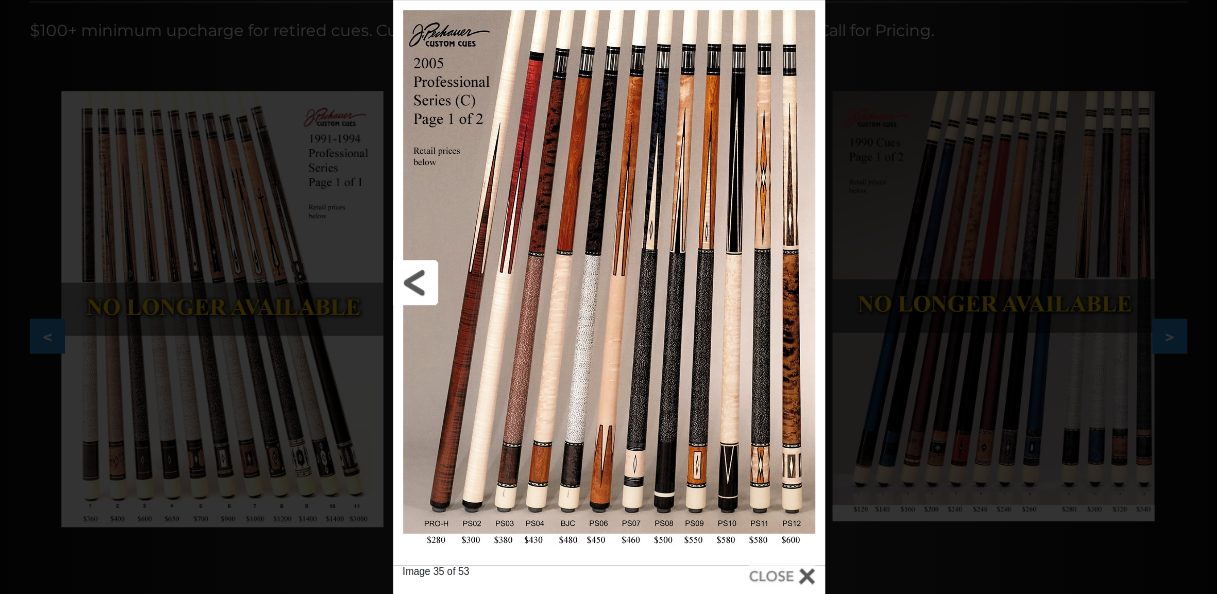 click at bounding box center (490, 282) 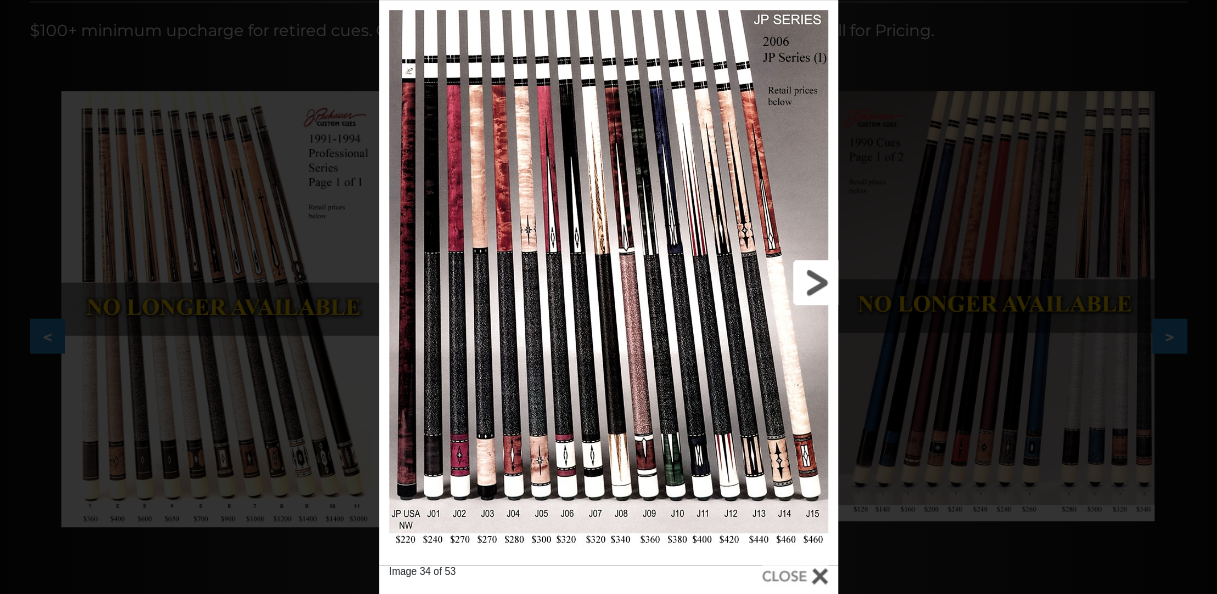click at bounding box center [734, 282] 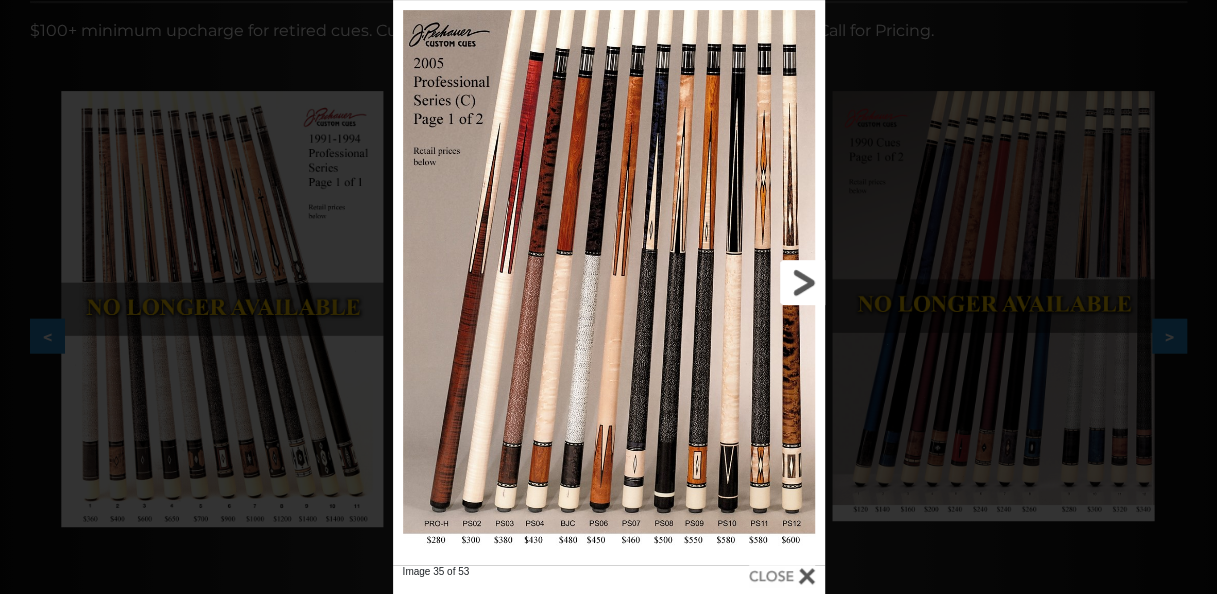 click at bounding box center (727, 282) 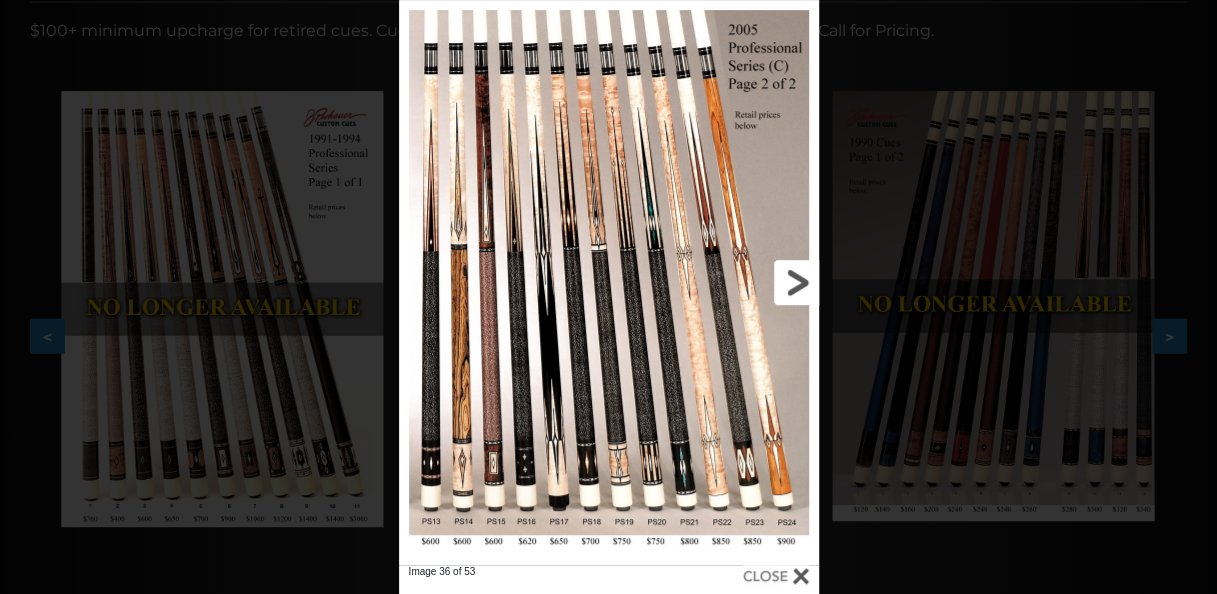 click at bounding box center [724, 282] 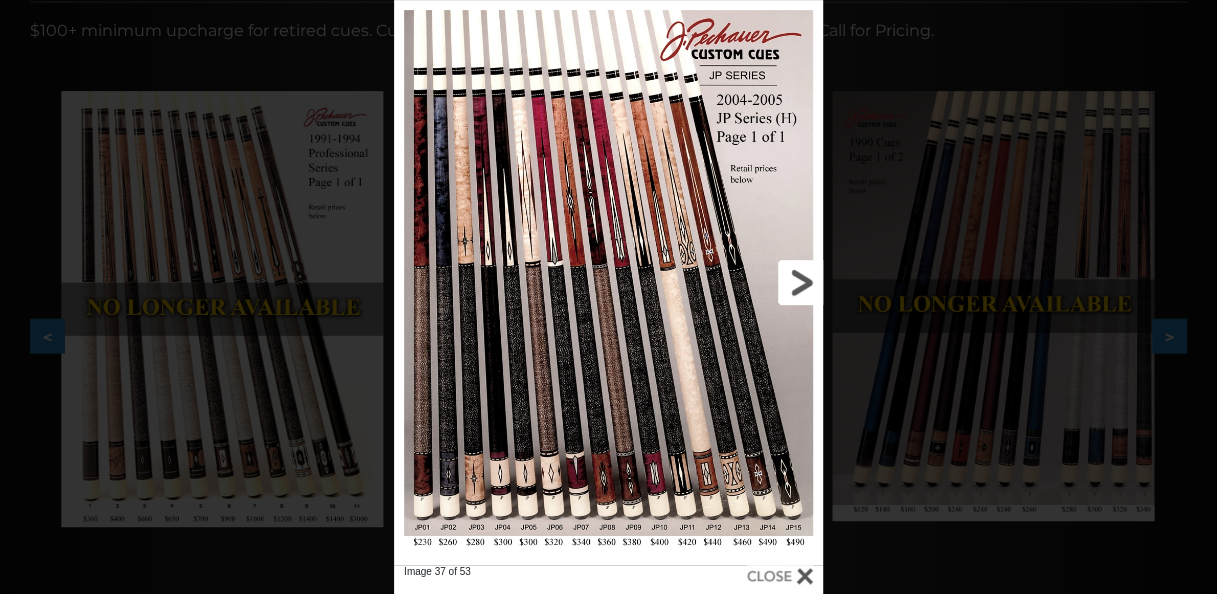 click at bounding box center [726, 282] 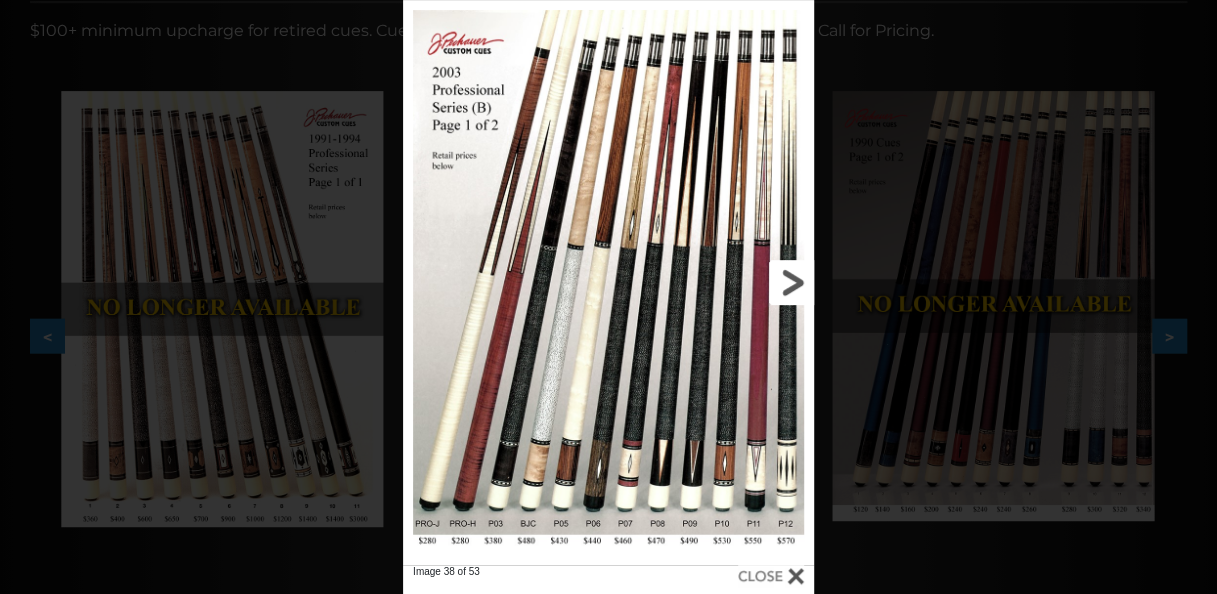 click at bounding box center [721, 282] 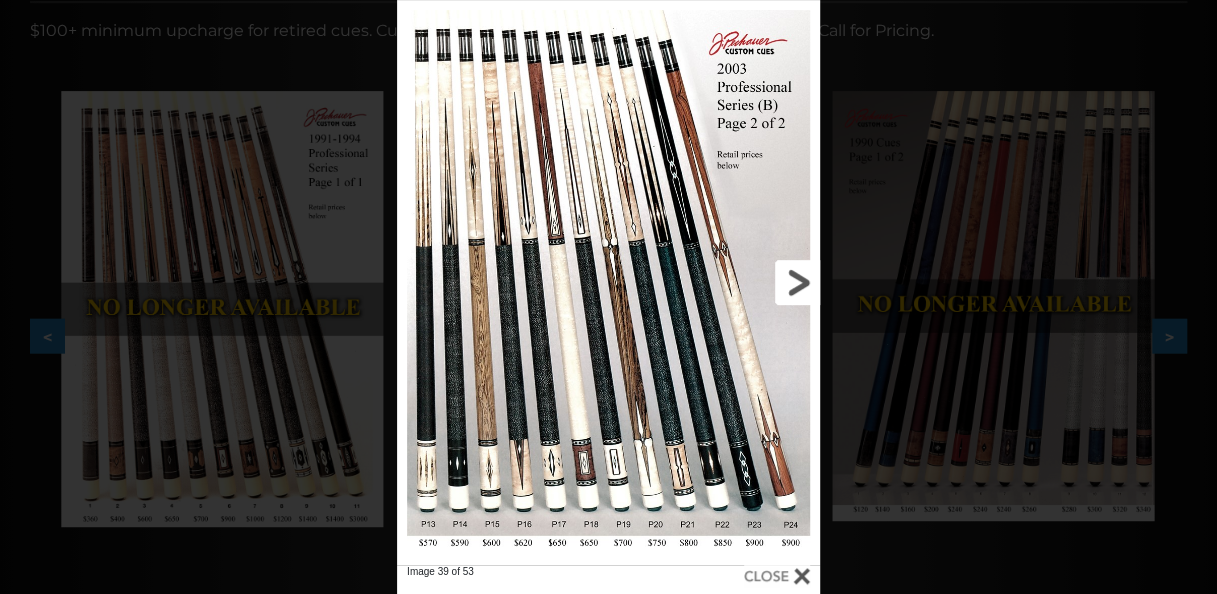 click at bounding box center (725, 282) 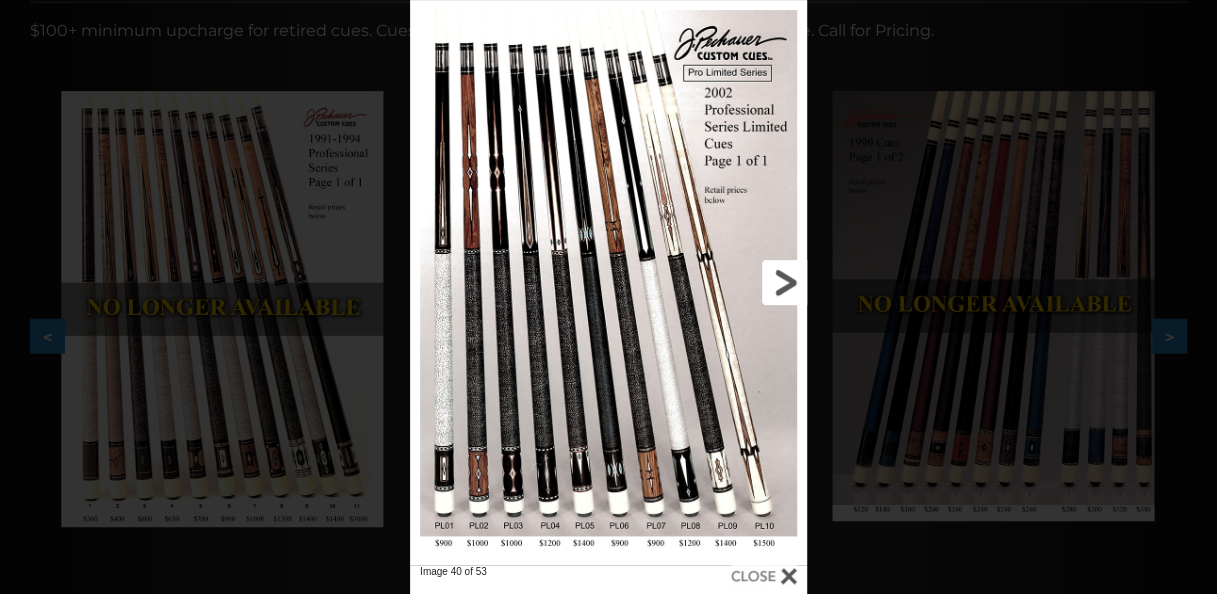 click at bounding box center (717, 282) 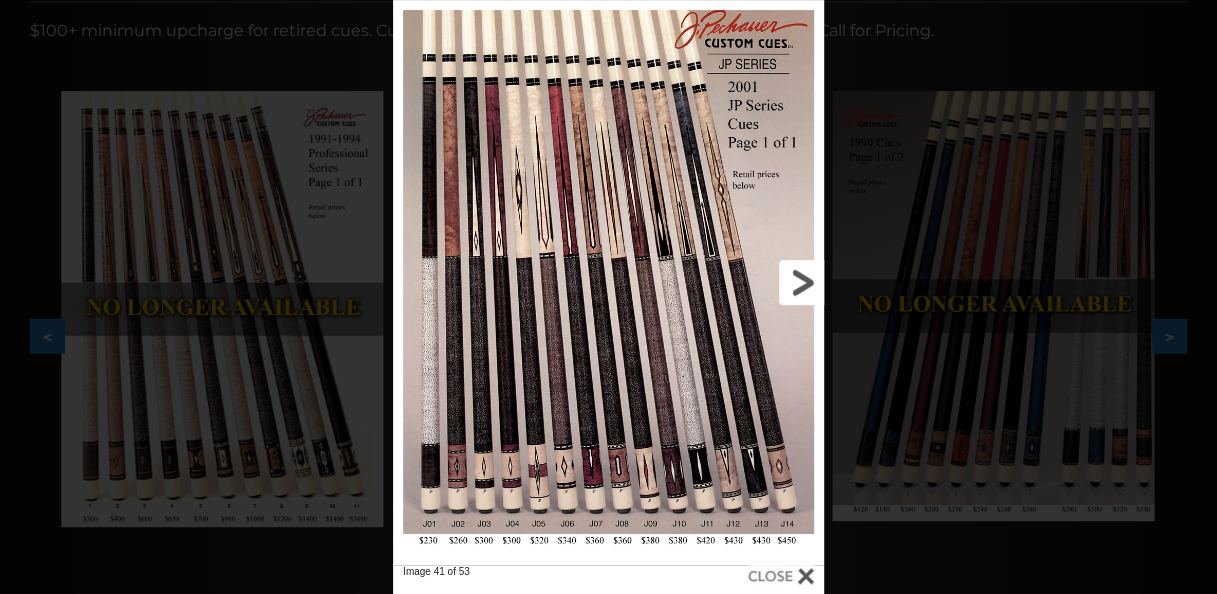 click at bounding box center (727, 282) 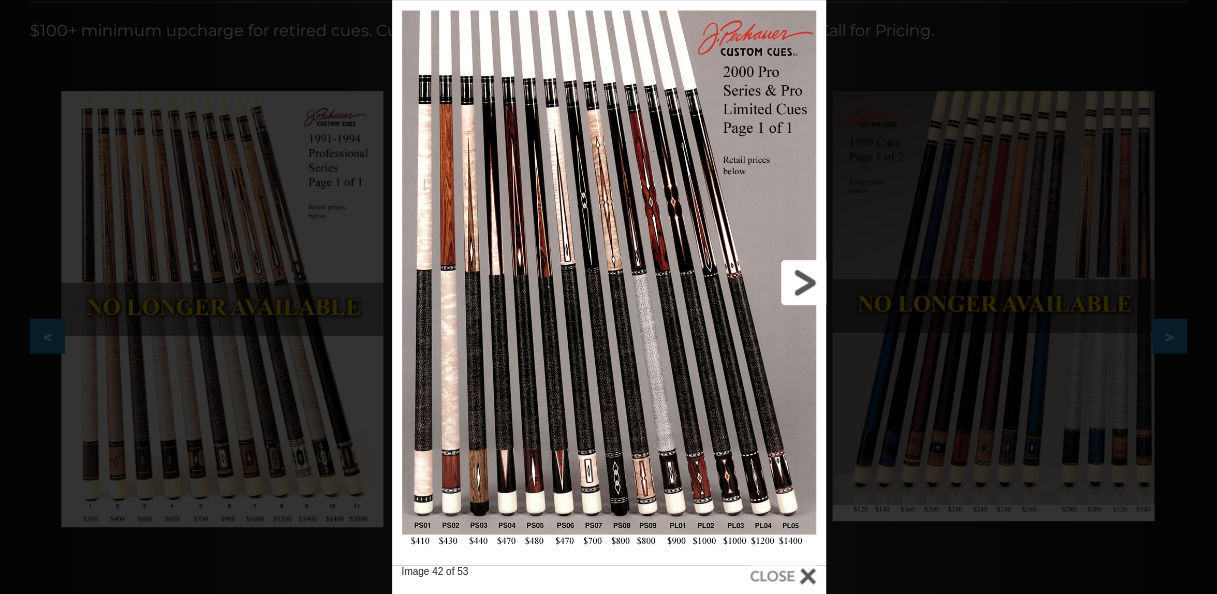 click at bounding box center [727, 282] 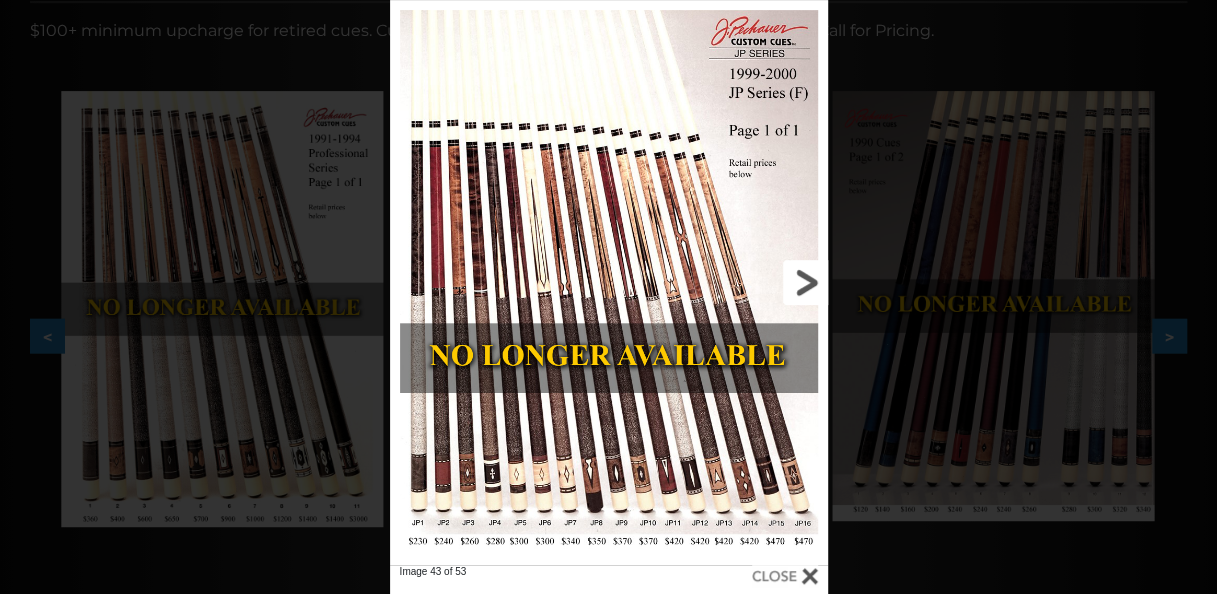 click at bounding box center [728, 282] 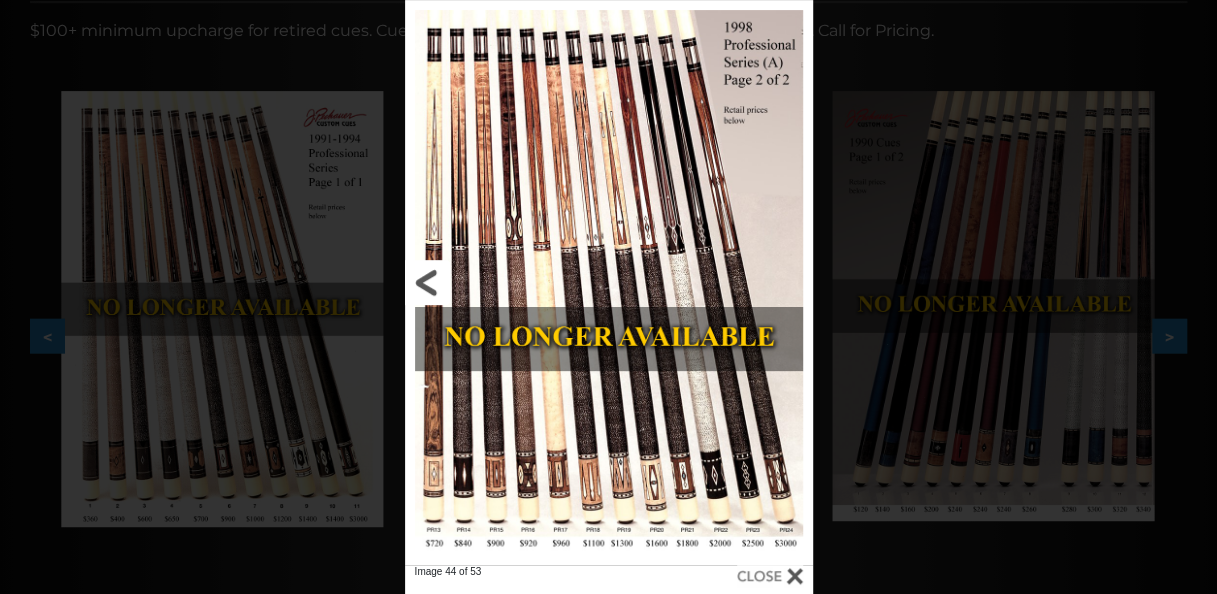 click at bounding box center (497, 282) 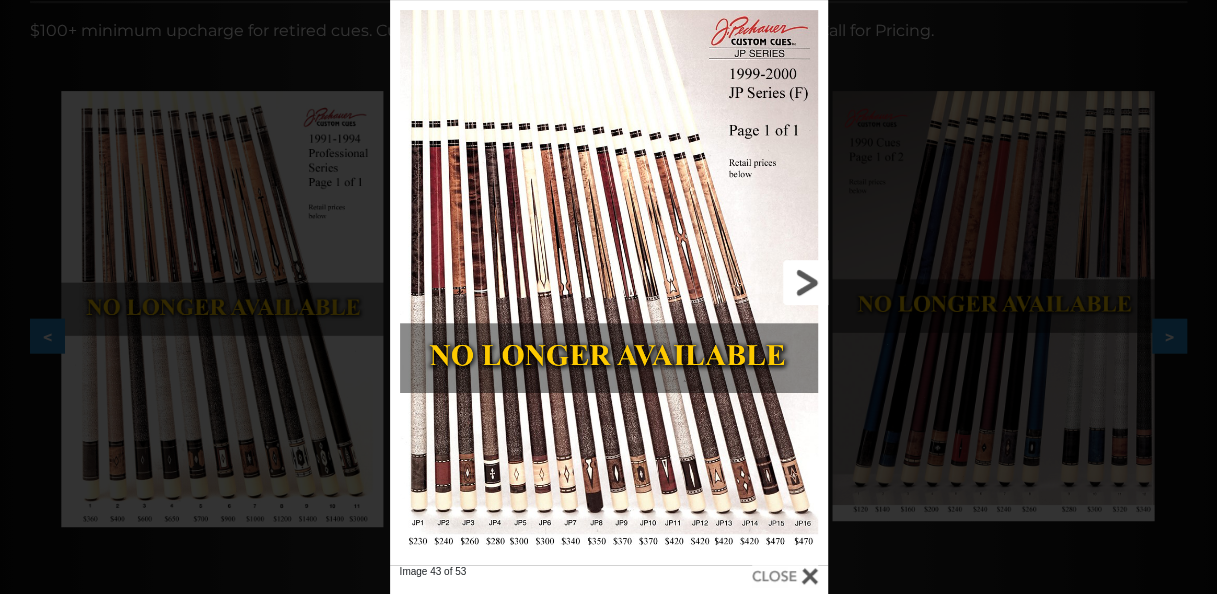 click at bounding box center (728, 282) 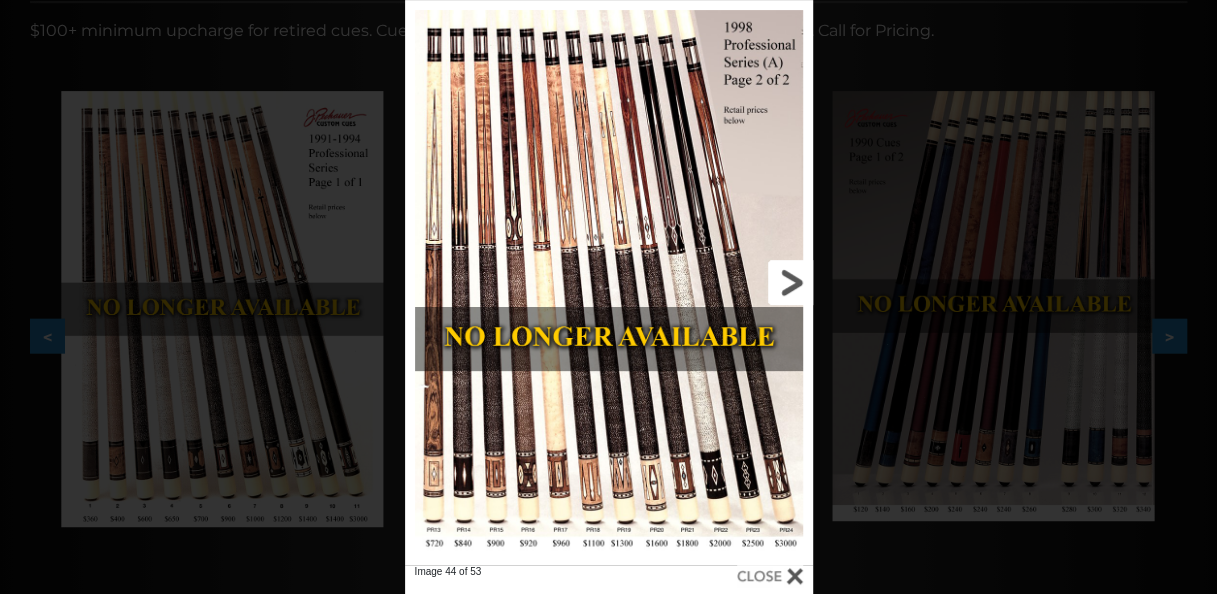 click at bounding box center (721, 282) 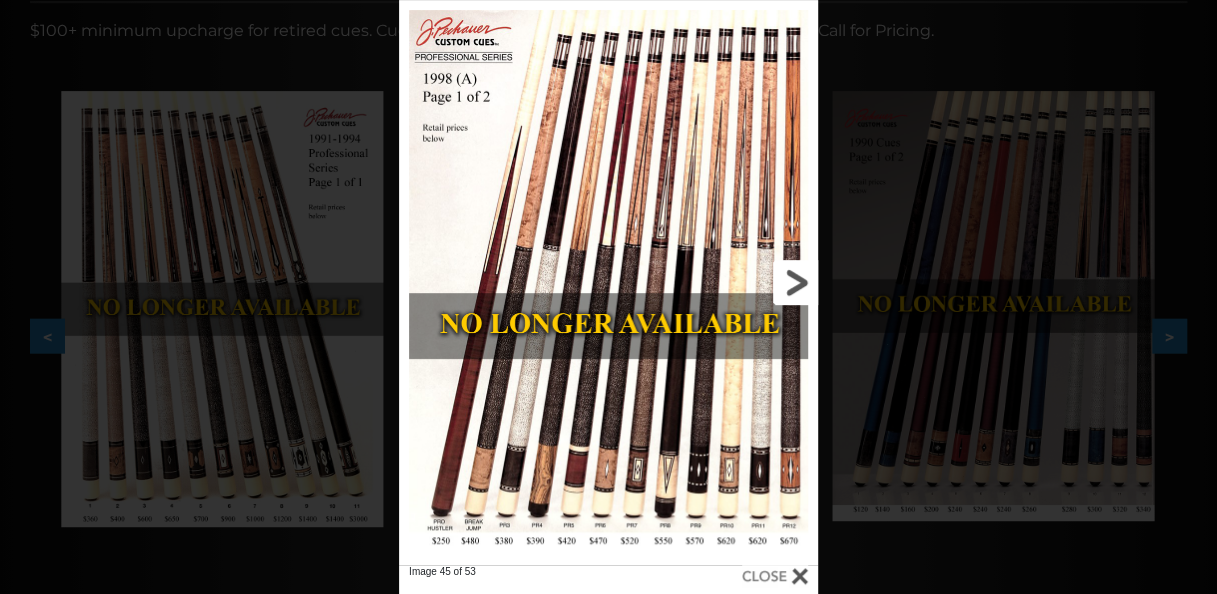 click at bounding box center (723, 282) 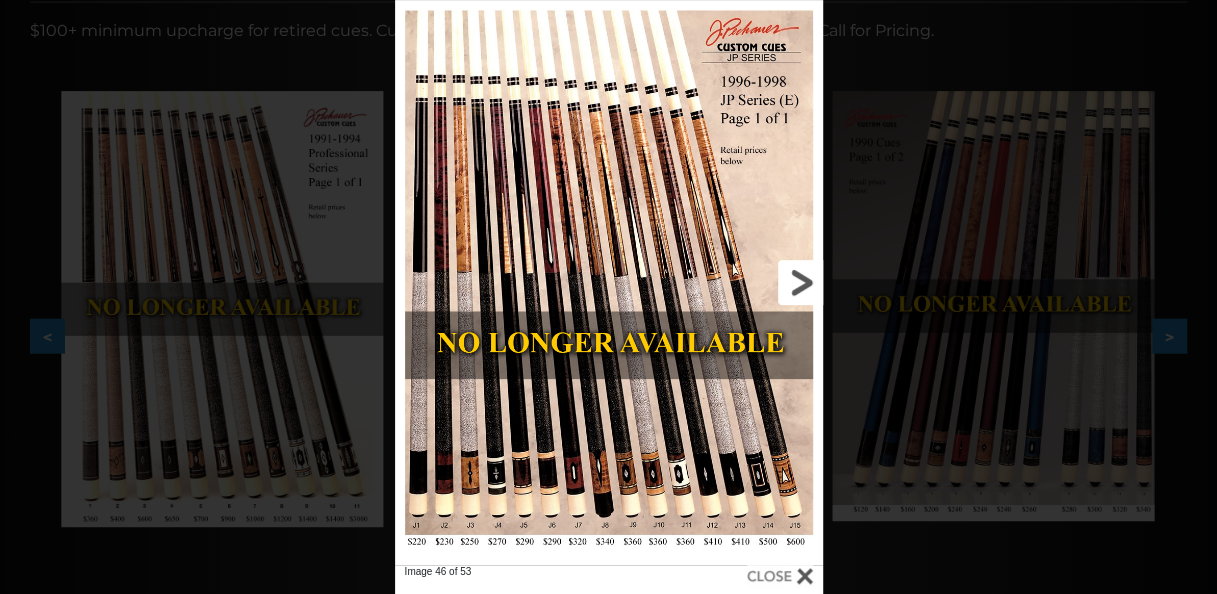 click at bounding box center (726, 282) 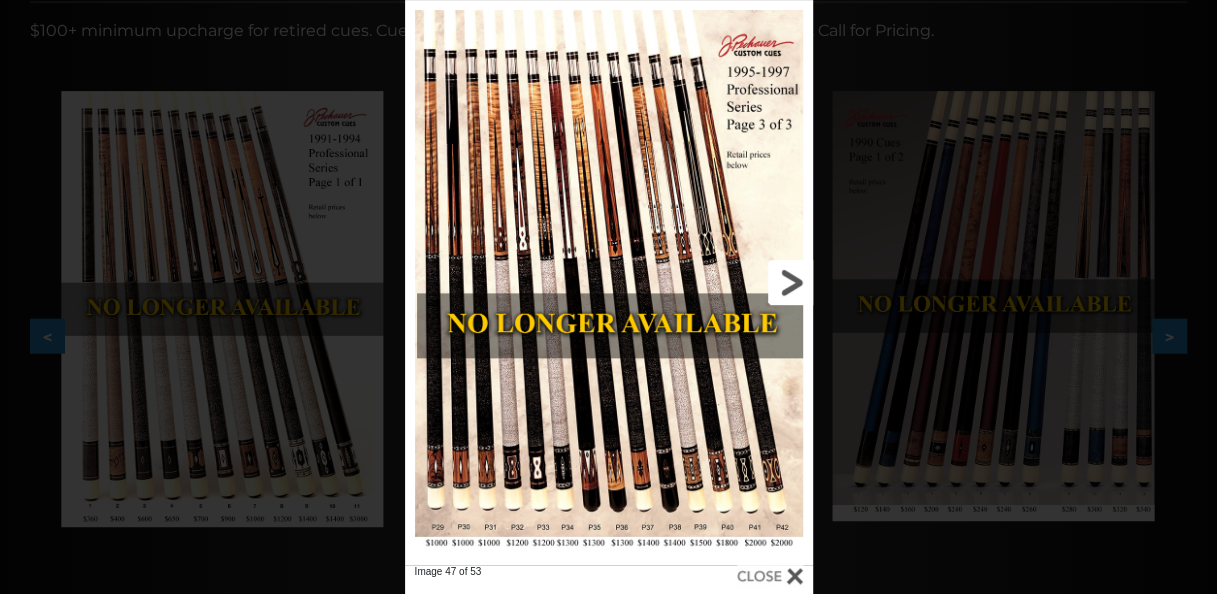 click at bounding box center [721, 282] 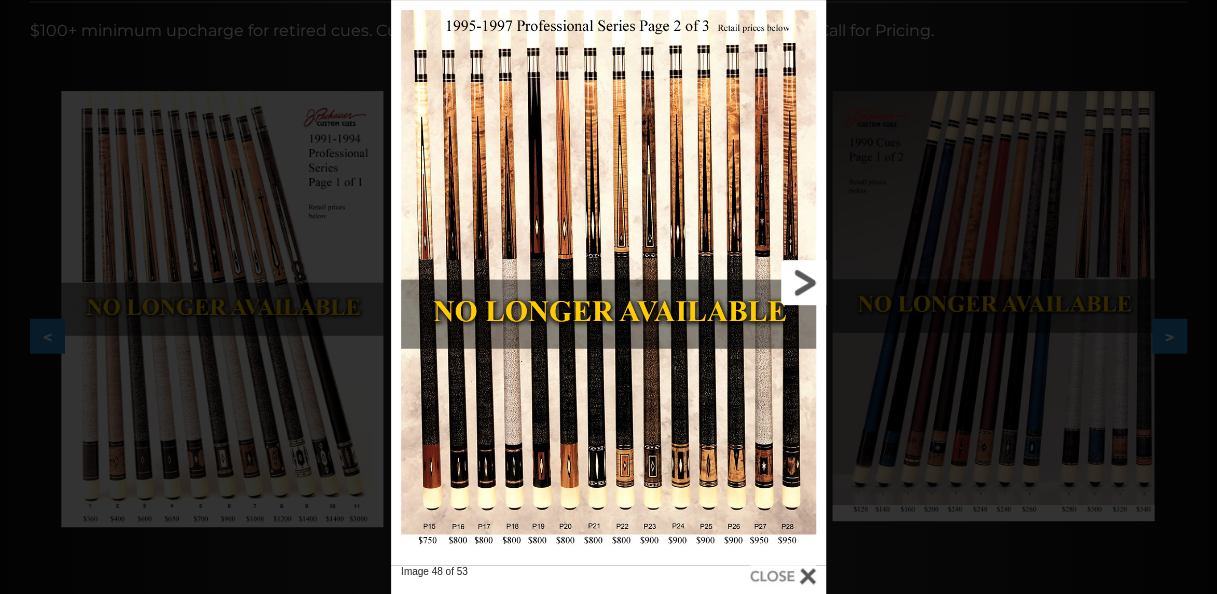 click at bounding box center (728, 282) 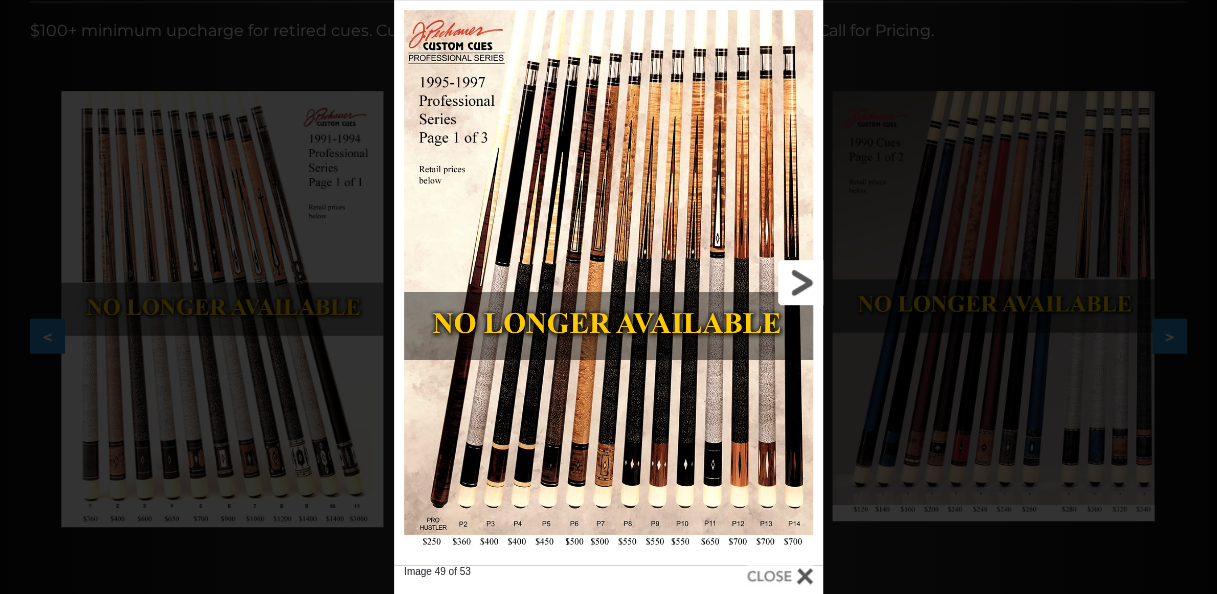 click at bounding box center (726, 282) 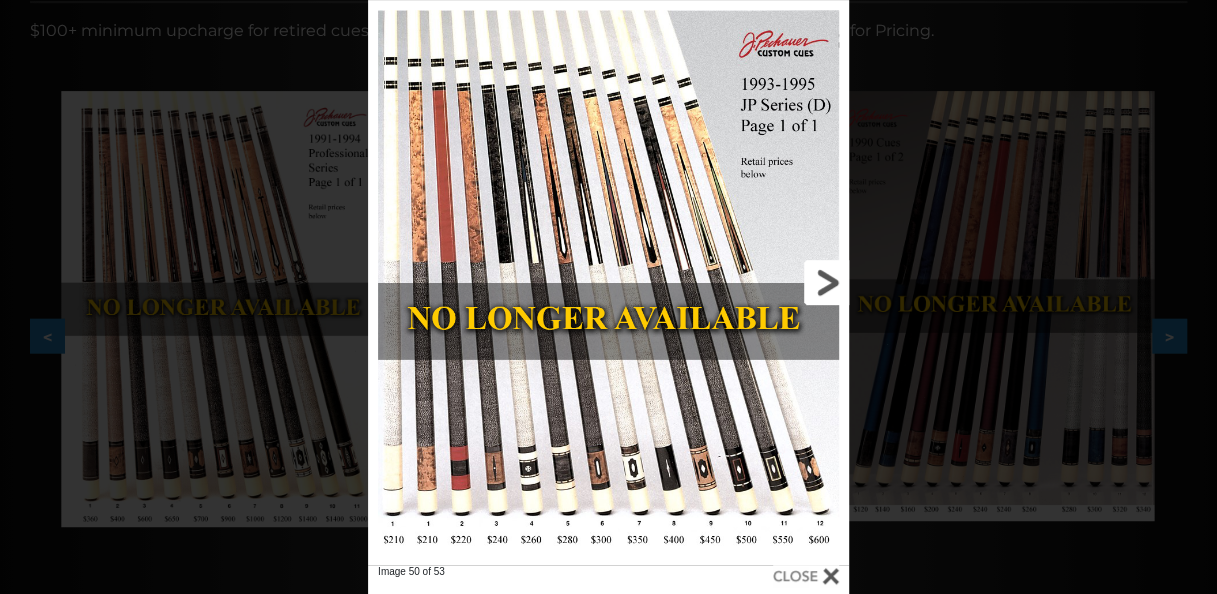 click at bounding box center (741, 282) 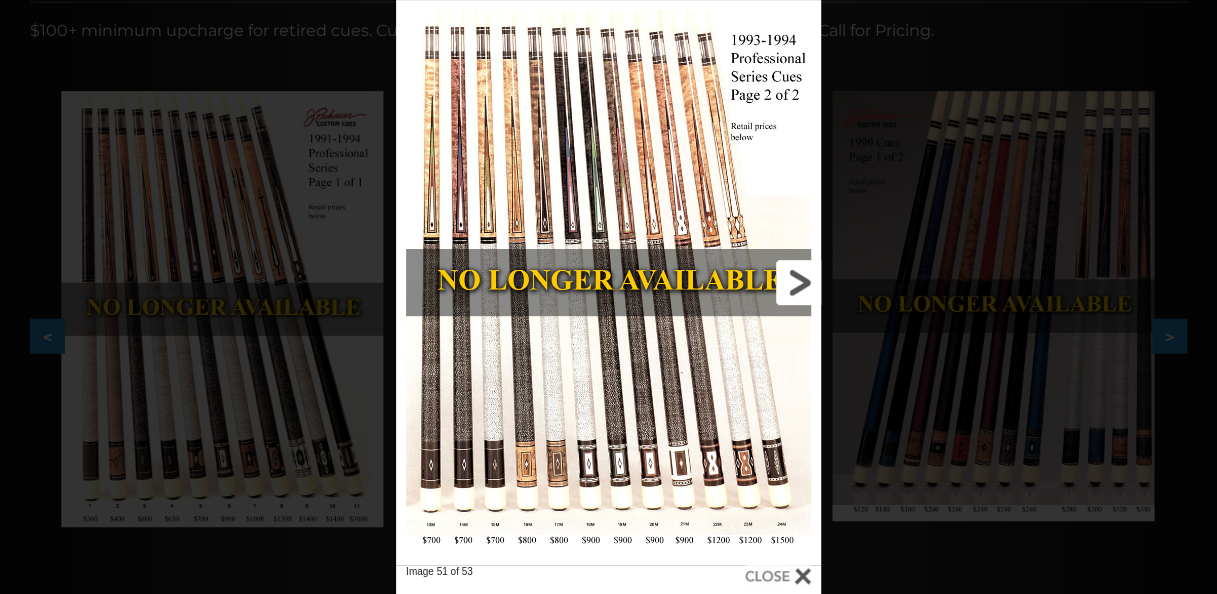 click at bounding box center (725, 282) 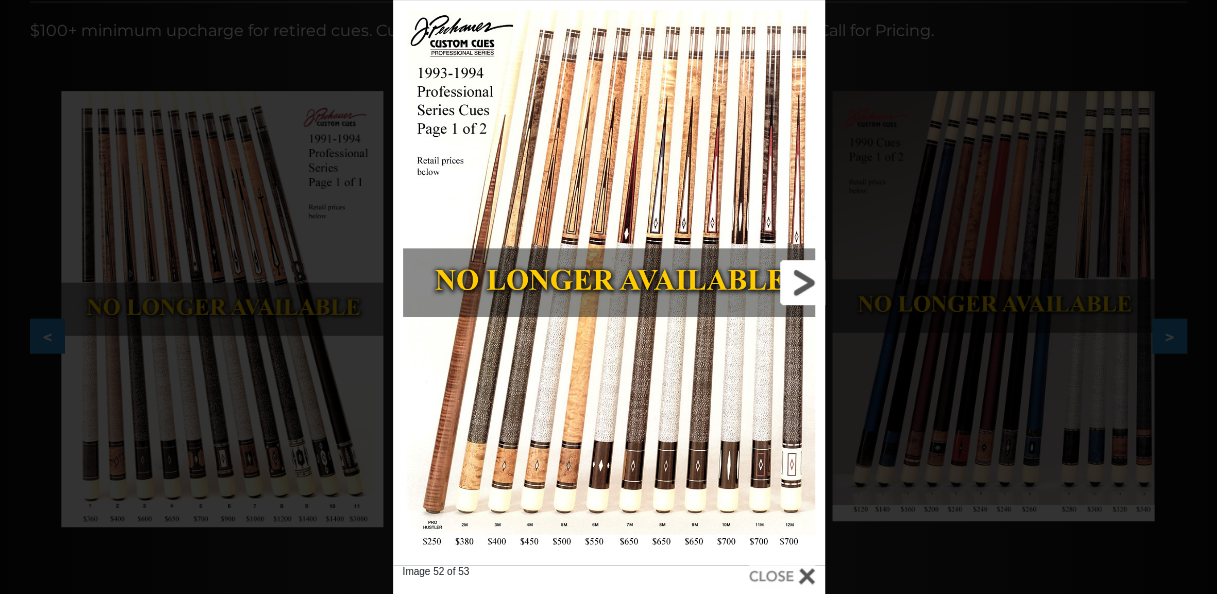 click at bounding box center [727, 282] 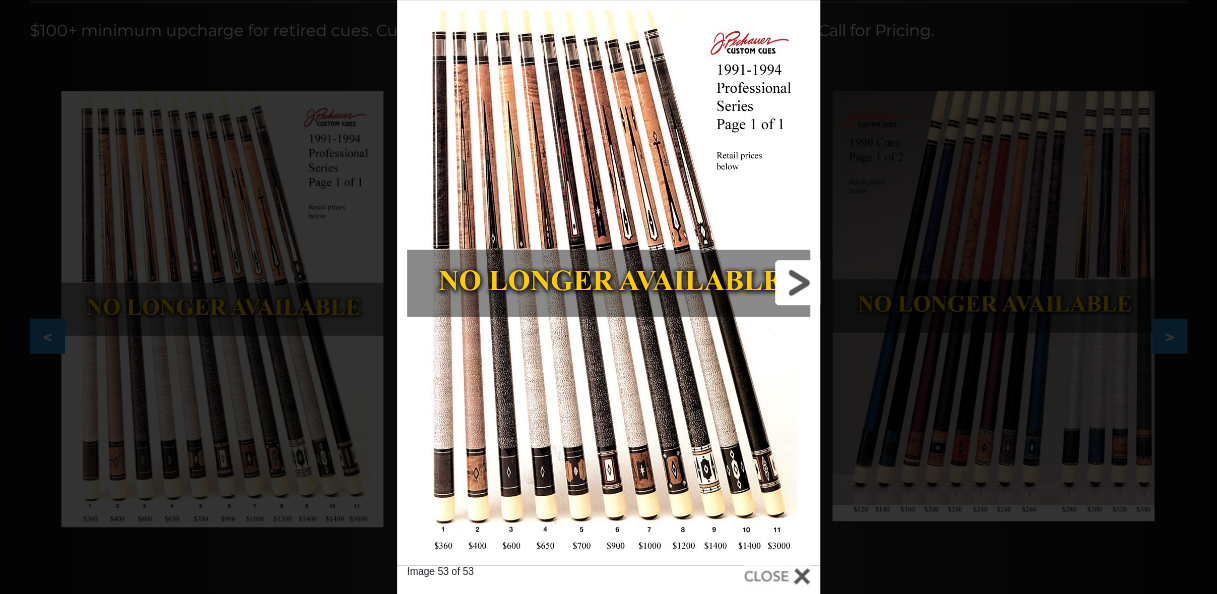 click at bounding box center (725, 282) 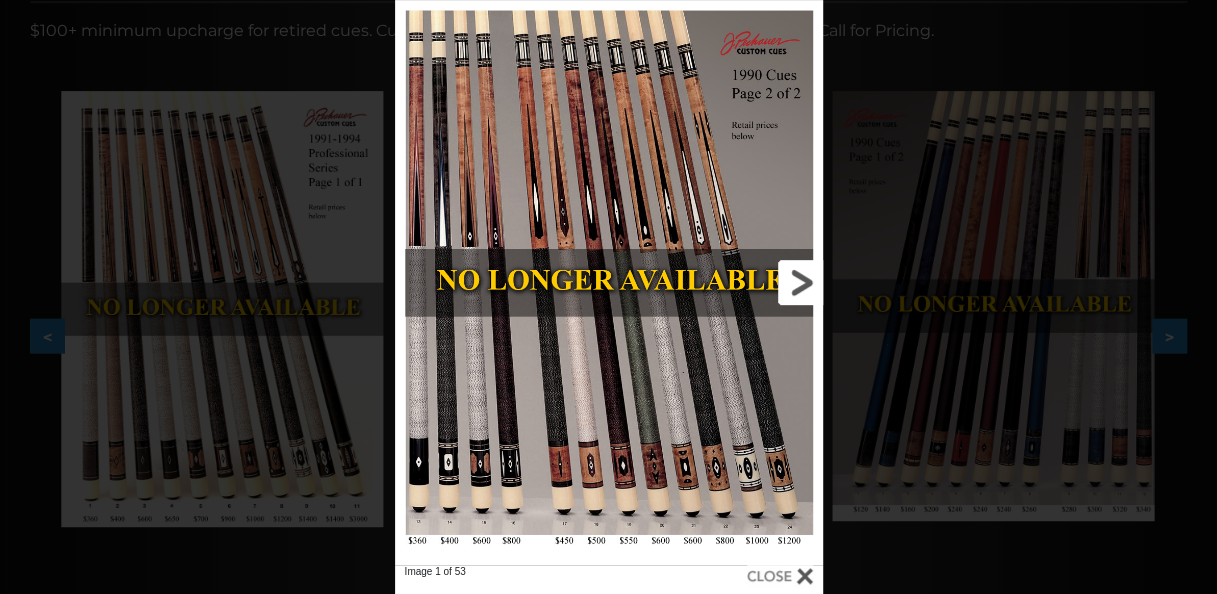 click at bounding box center (726, 282) 